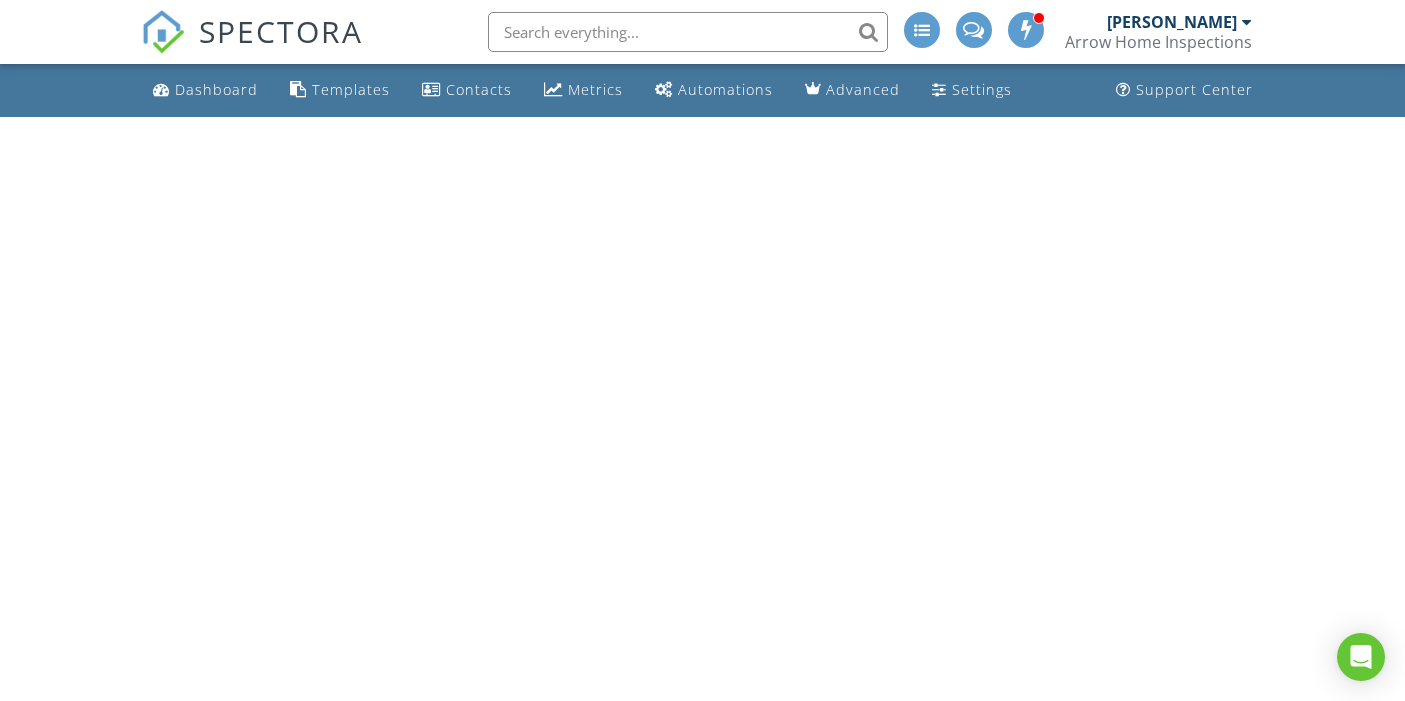 scroll, scrollTop: 0, scrollLeft: 0, axis: both 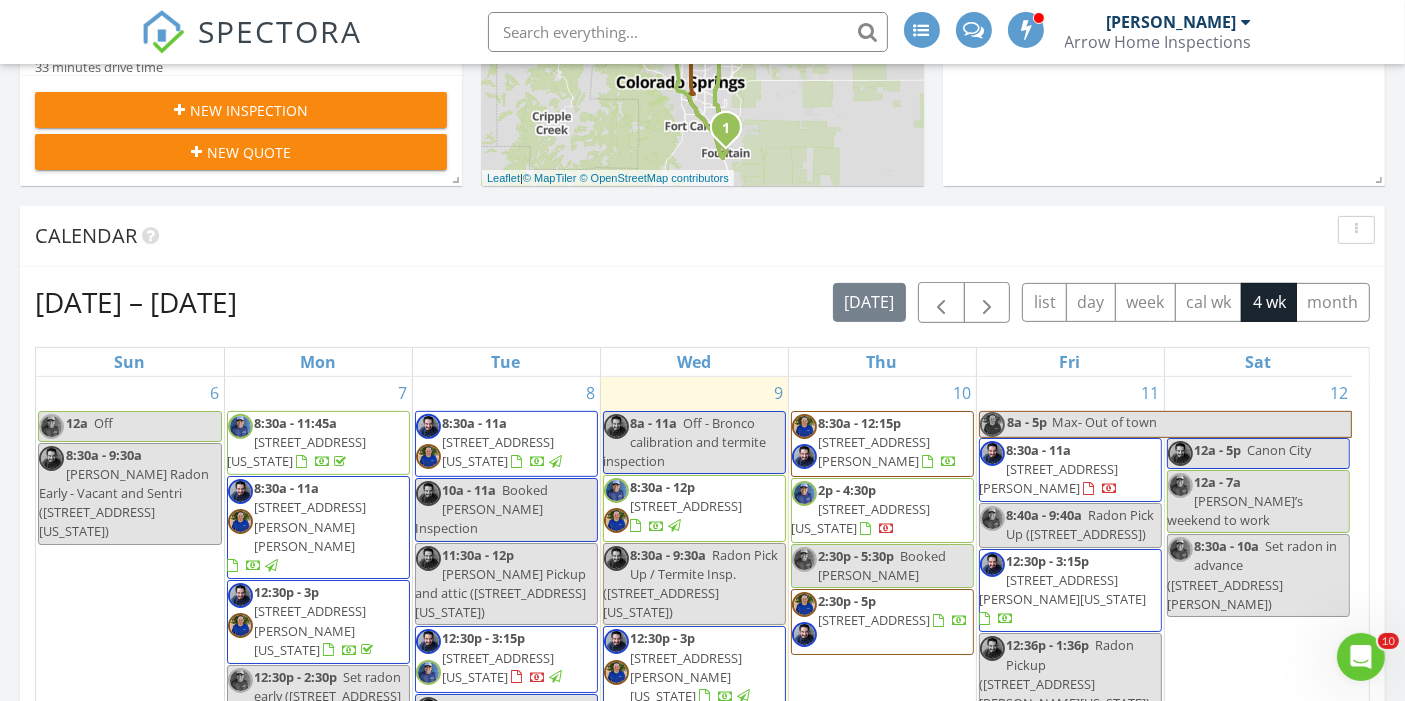 click on "8635 Westminster Dr, Colorado Springs 80920" at bounding box center (297, 451) 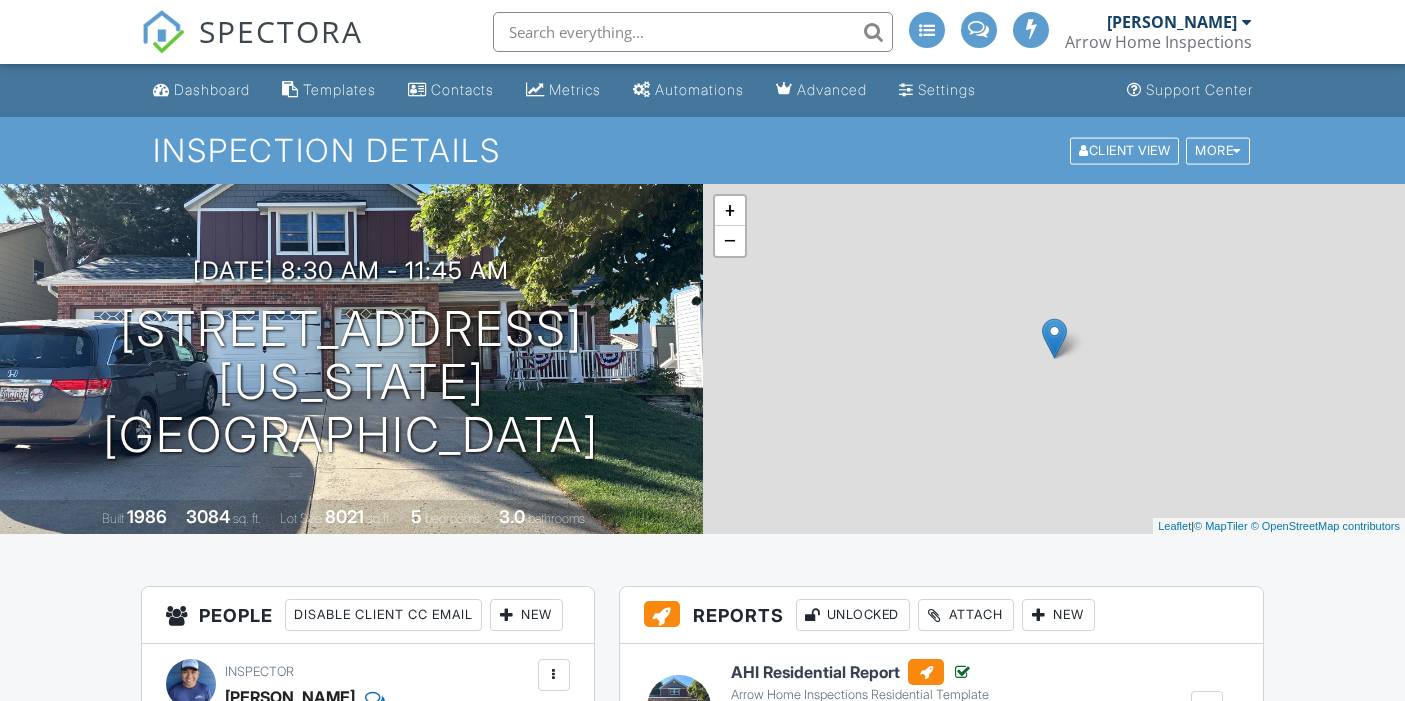 scroll, scrollTop: 0, scrollLeft: 0, axis: both 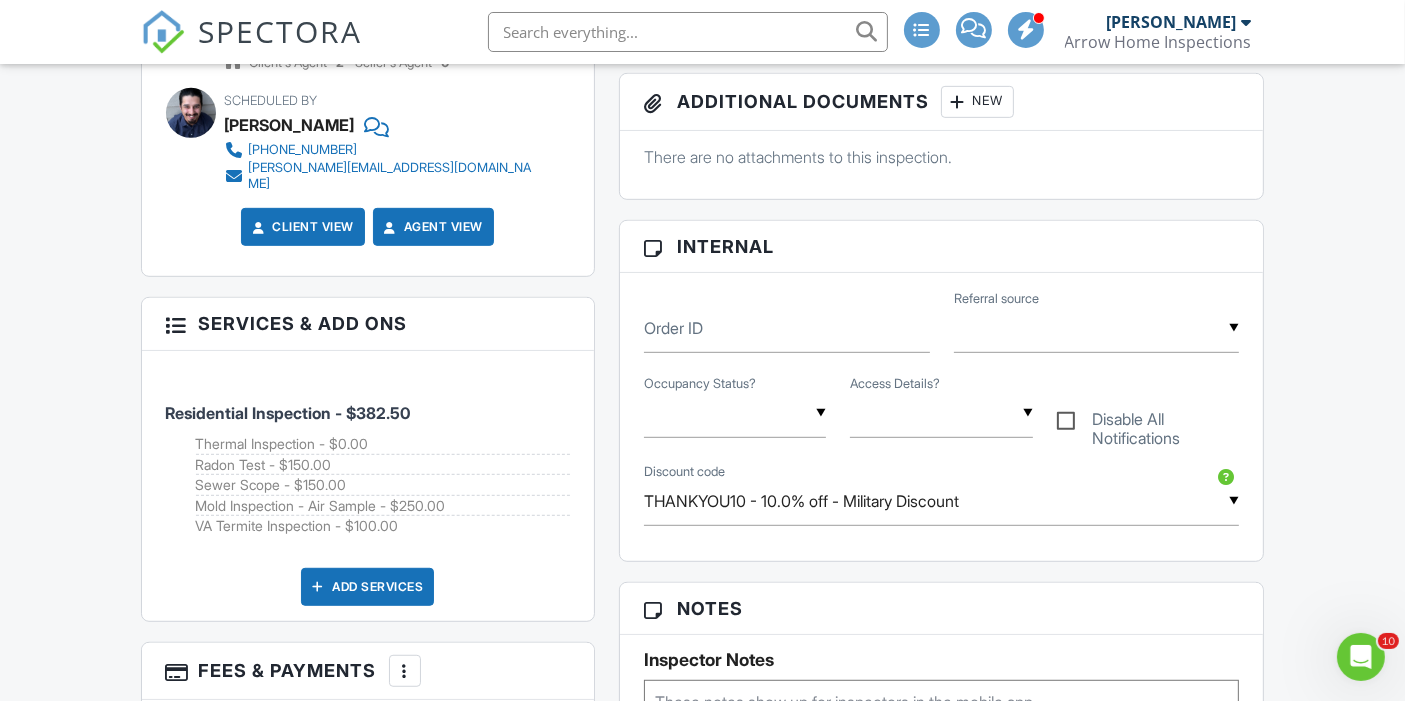click at bounding box center [163, 32] 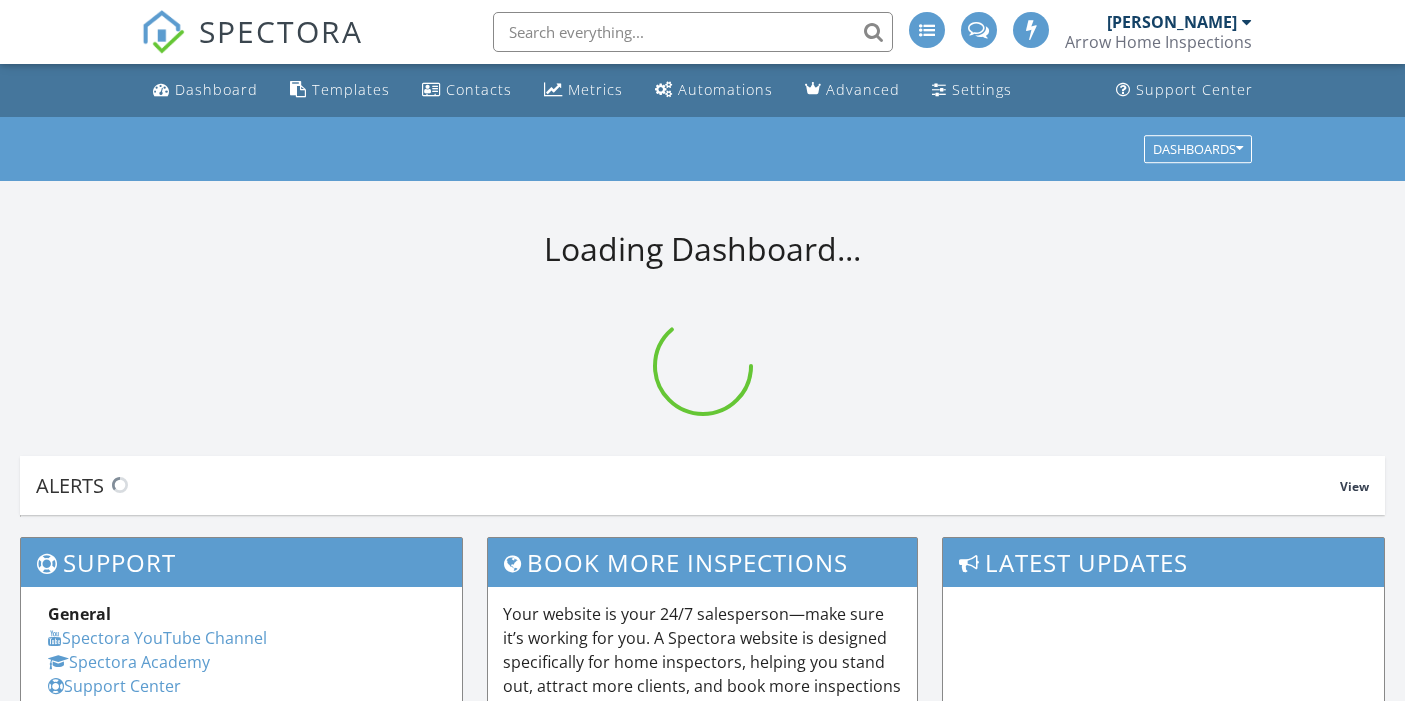 scroll, scrollTop: 0, scrollLeft: 0, axis: both 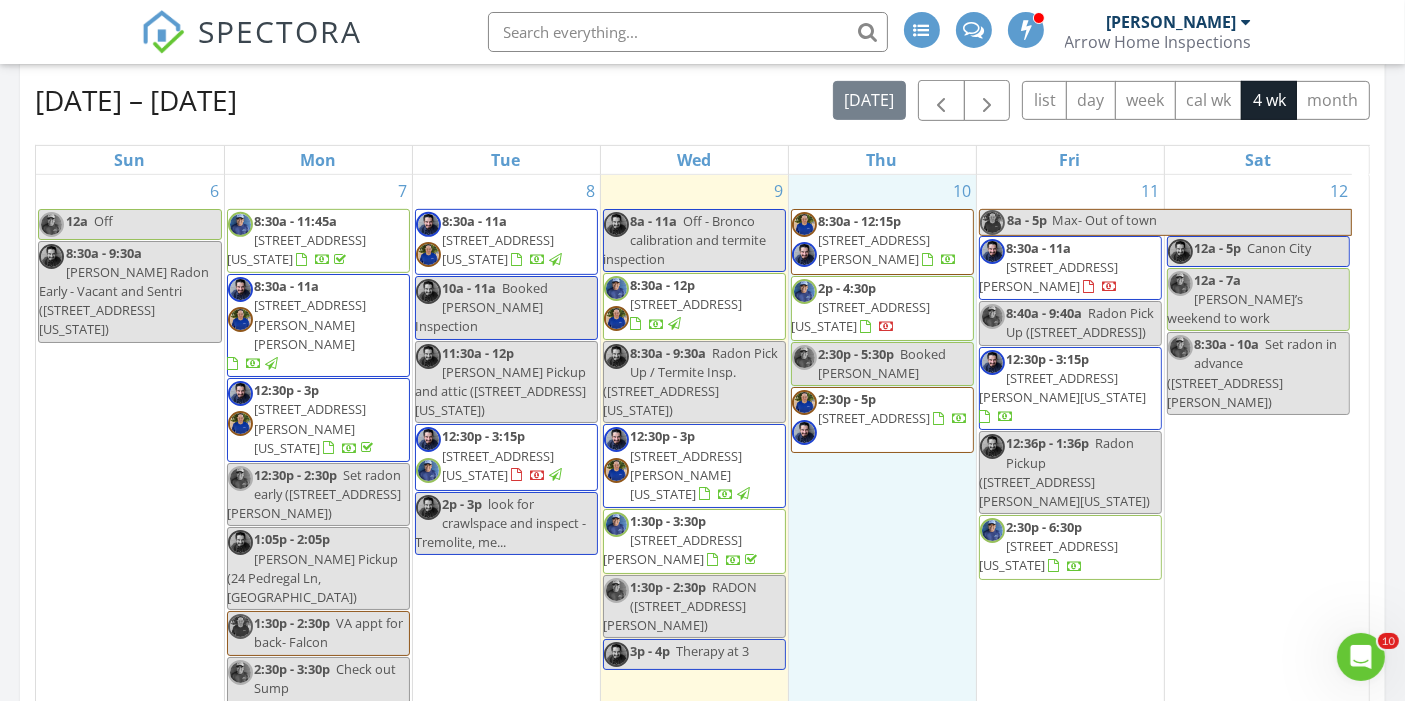 click on "10
8:30a - 12:15p
7923 Morton Dr, Fountain 80817
2p - 4:30p
614 W Kiowa St, Colorado Springs 80905
2:30p - 5:30p
Booked larry
2:30p - 5p
118 Pamona Lake Dr, Divide 80814" at bounding box center [882, 471] 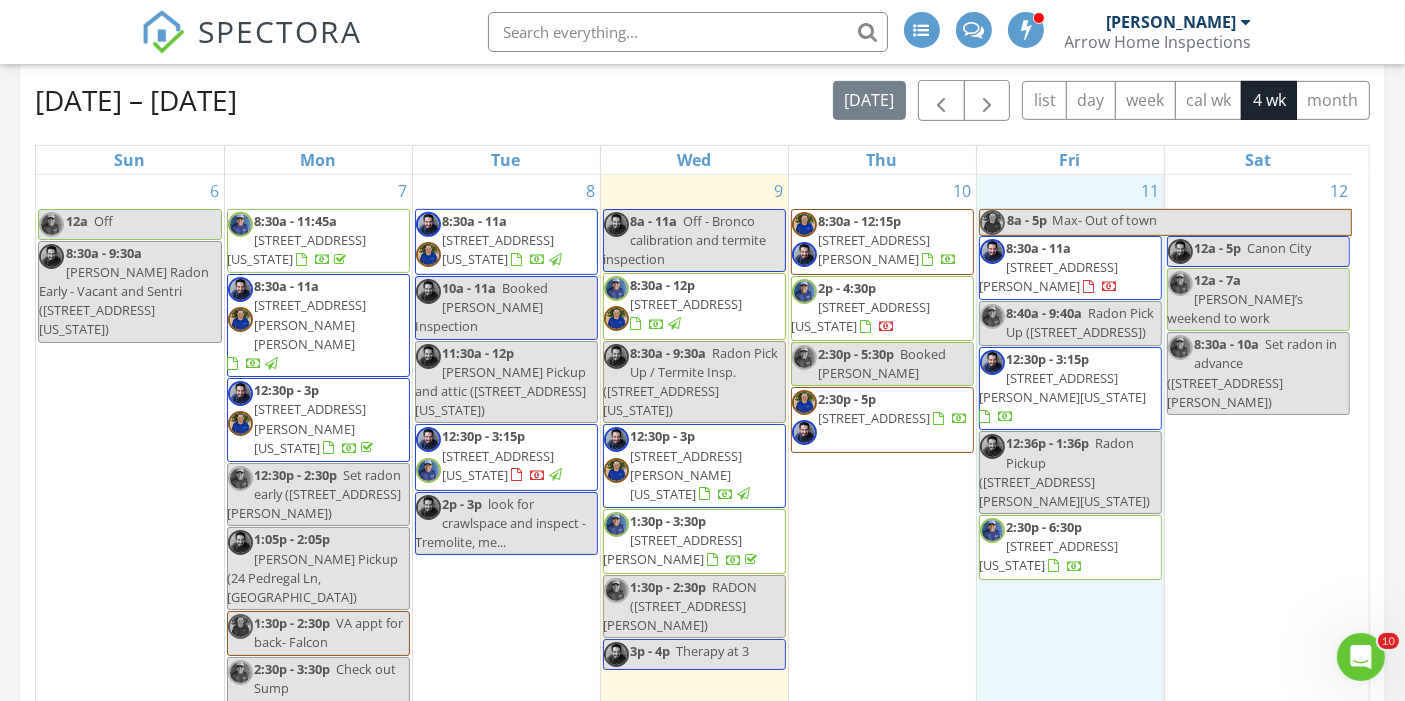 click on "11
8a - 5p
Max- Out of town
8:30a - 11a
10935 Acadia Ln, Parker 80138
8:40a - 9:40a
Radon Pick Up (127 Hanover St, Fountain)
12:30p - 3:15p
5060 Wainwright Dr, Colorado Springs 80911
12:36p - 1:36p
Radon Pickup (4690 Bethany Ct, Colorado Springs)
2:30p - 6:30p
823 N Corona St, Colorado Springs 80903" at bounding box center [1070, 471] 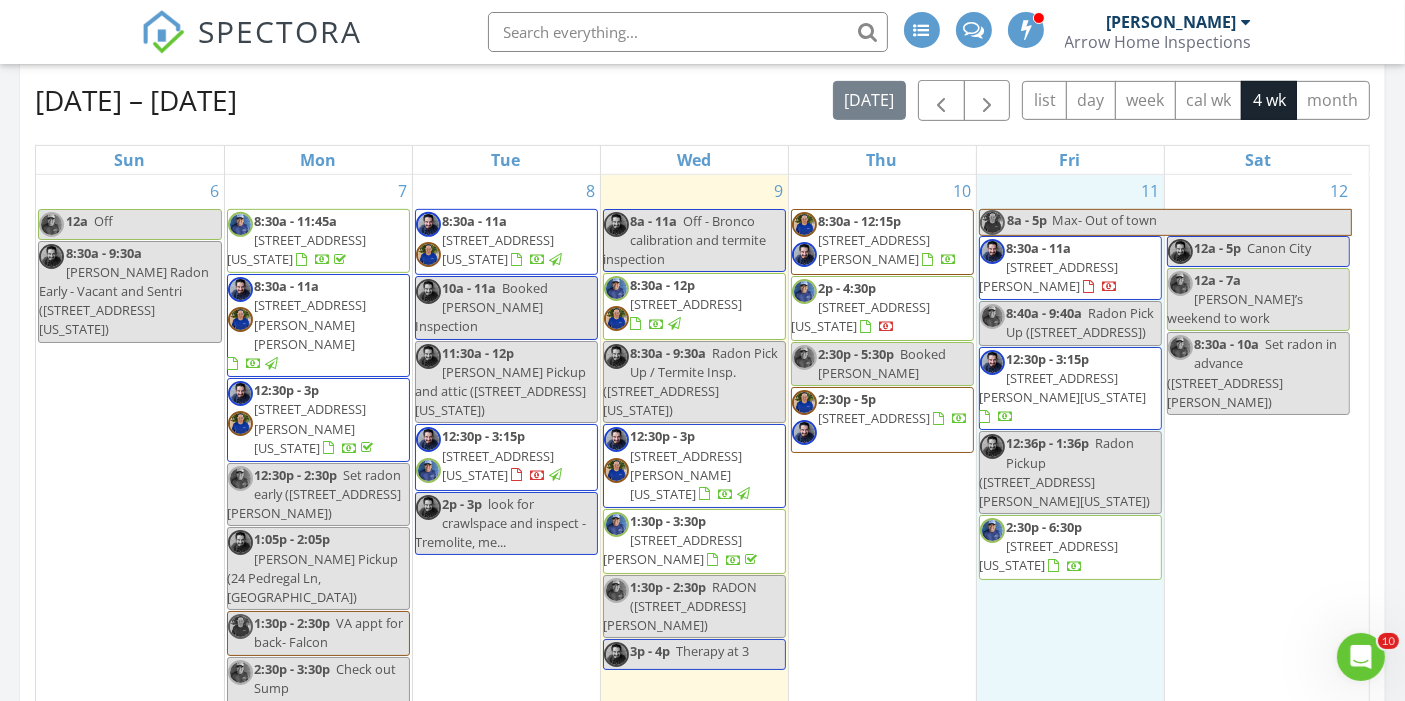 click on "12:30p - 3:15p
6031 Meadowbank Ln, Colorado Springs 80925" at bounding box center (506, 457) 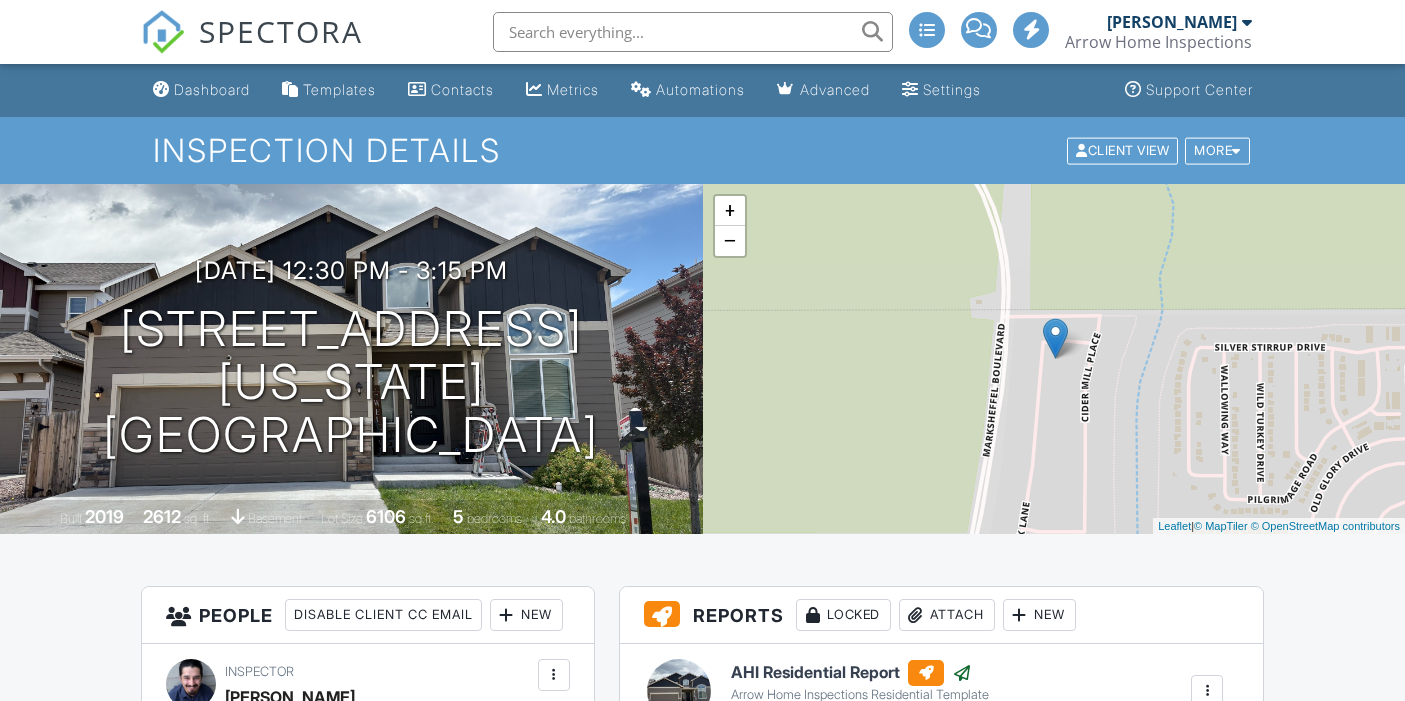 scroll, scrollTop: 0, scrollLeft: 0, axis: both 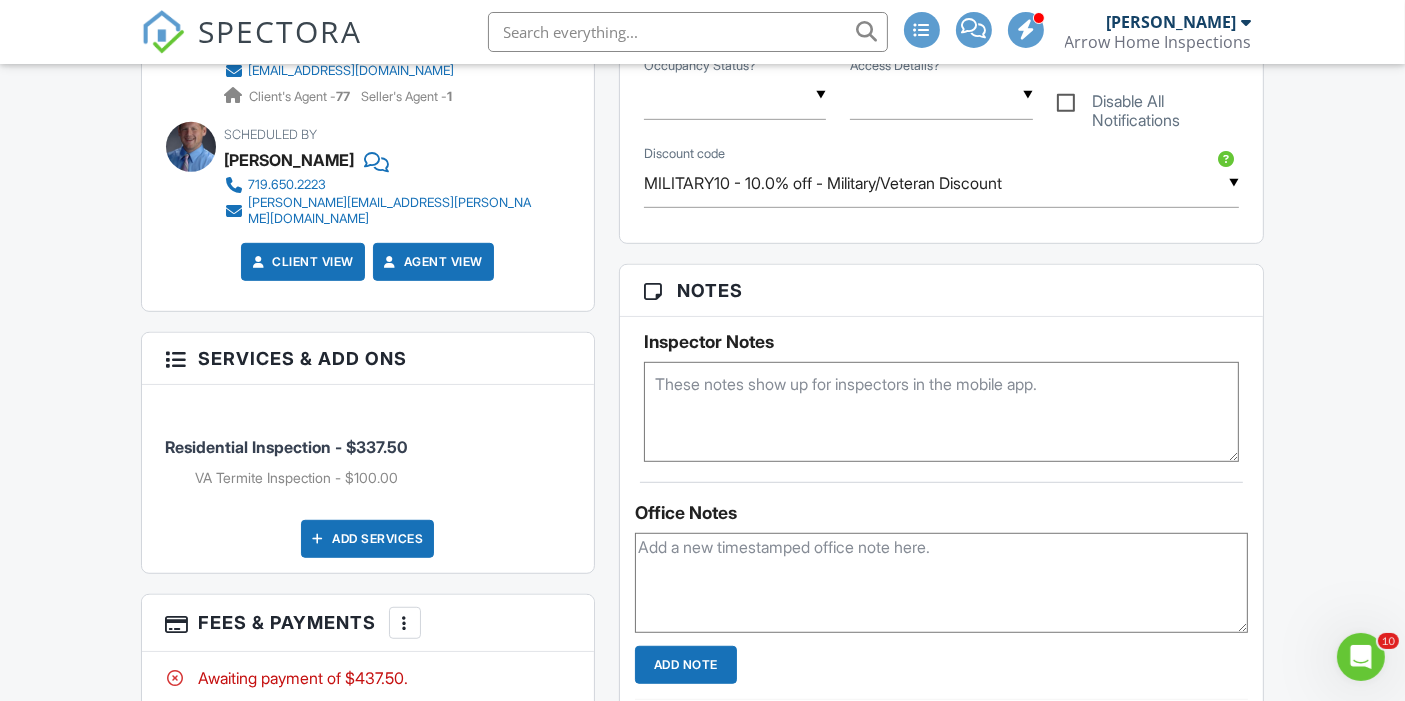 drag, startPoint x: 1412, startPoint y: 81, endPoint x: 1421, endPoint y: 269, distance: 188.2153 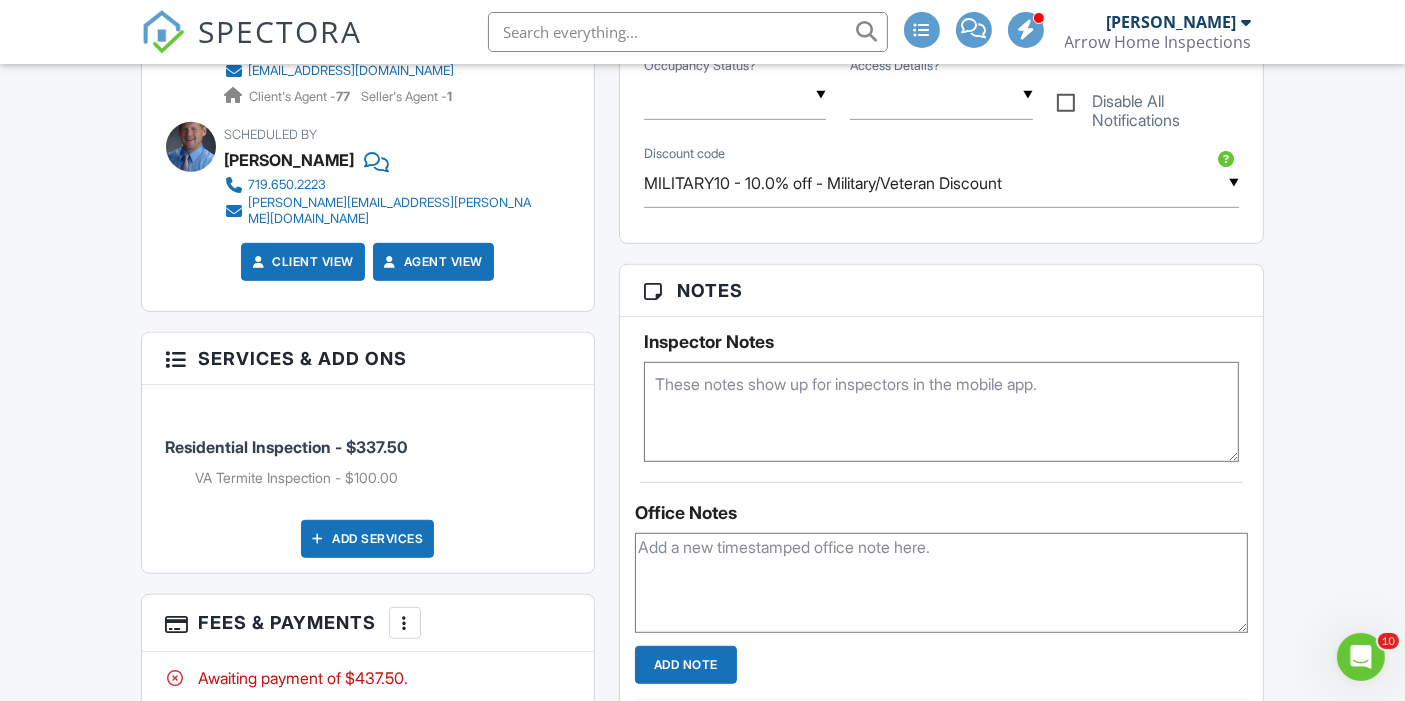 click on "SPECTORA
[PERSON_NAME]
Arrow Home Inspections
Role:
Inspector
Change Role
Dashboard
New Inspection
Inspections
Calendar
Template Editor
Contacts
Automations
Team
Metrics
Payments
Data Exports
Billing
Conversations
Tasks
Reporting
Advanced
Equipment
Settings
What's New
Sign Out
Change Active Role
Your account has more than one possible role. Please choose how you'd like to view the site:
Company/Agency
City
Role
Dashboard
Templates
Contacts
Metrics
Automations
Advanced
Settings
Support Center
Inspection Details
Client View
More" at bounding box center (702, 859) 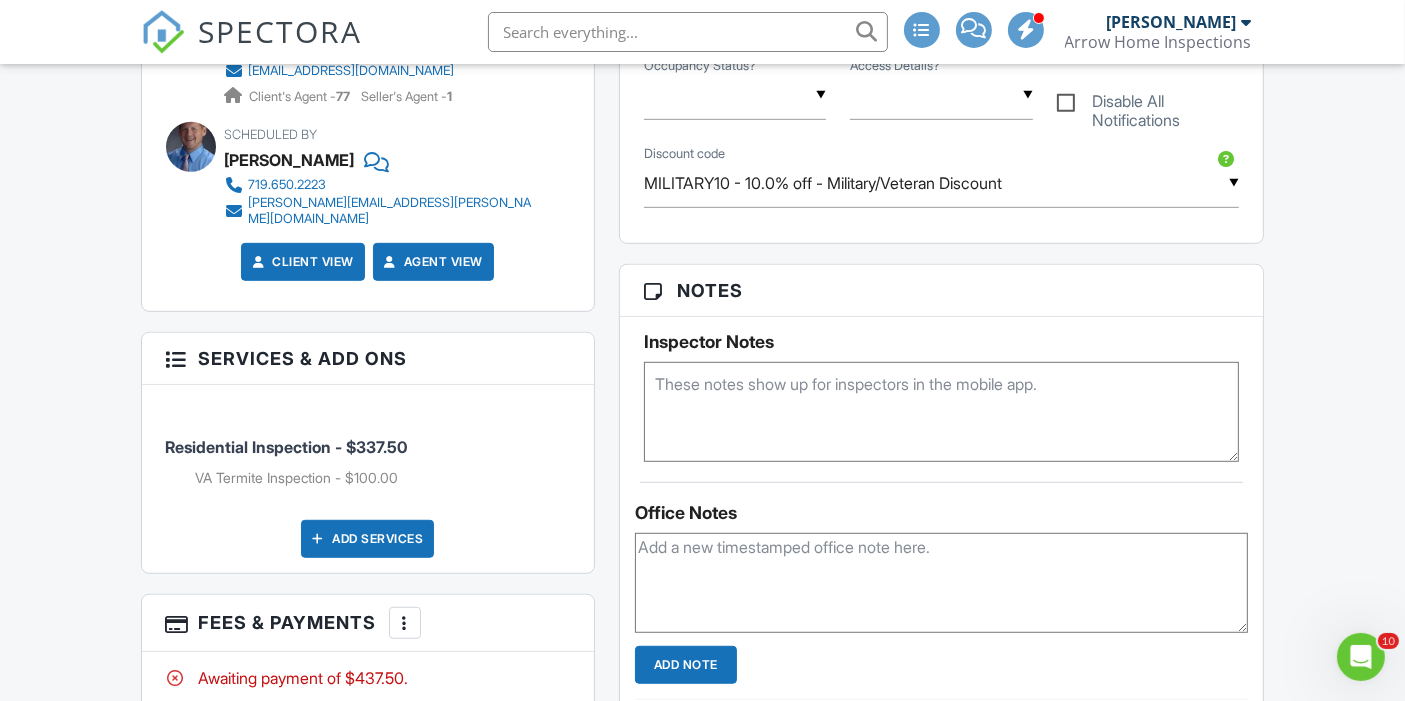 click at bounding box center [163, 32] 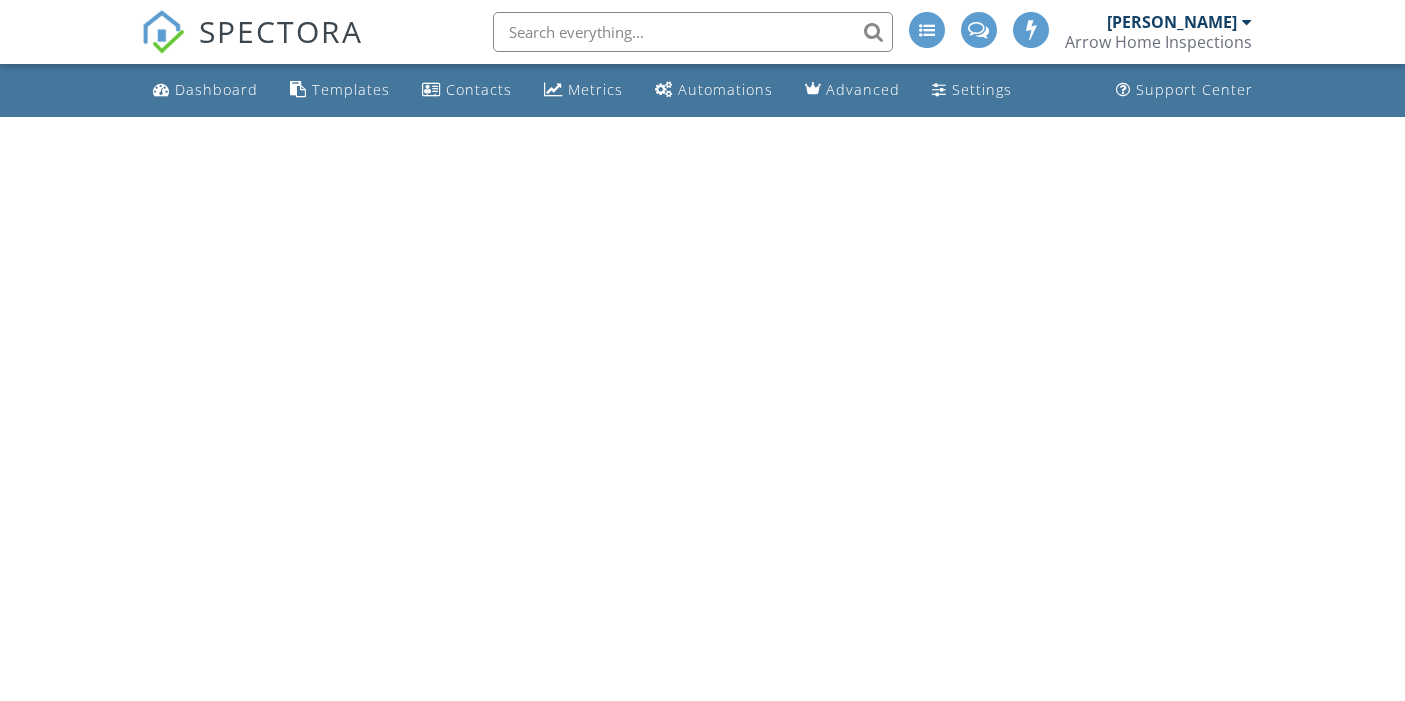 scroll, scrollTop: 0, scrollLeft: 0, axis: both 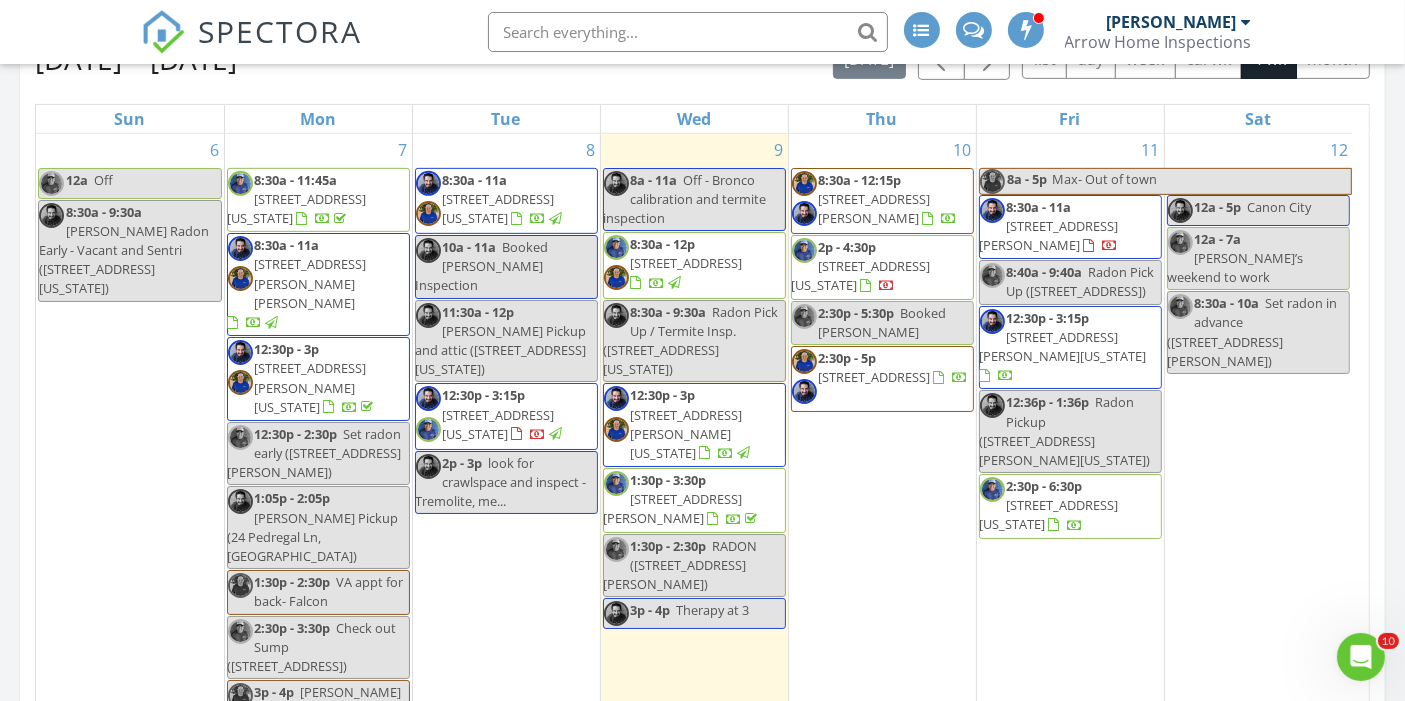 click on "127 Hanover St, Fountain 80817" at bounding box center (687, 263) 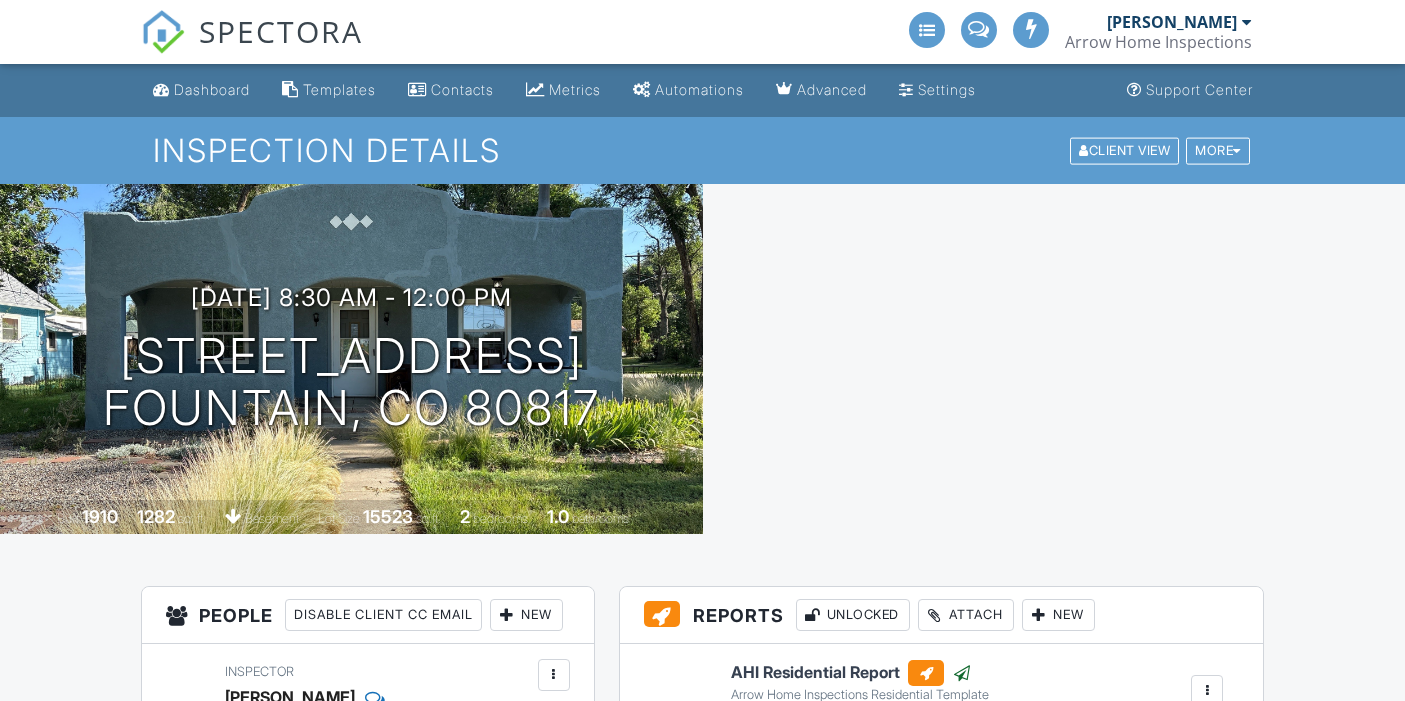 scroll, scrollTop: 0, scrollLeft: 0, axis: both 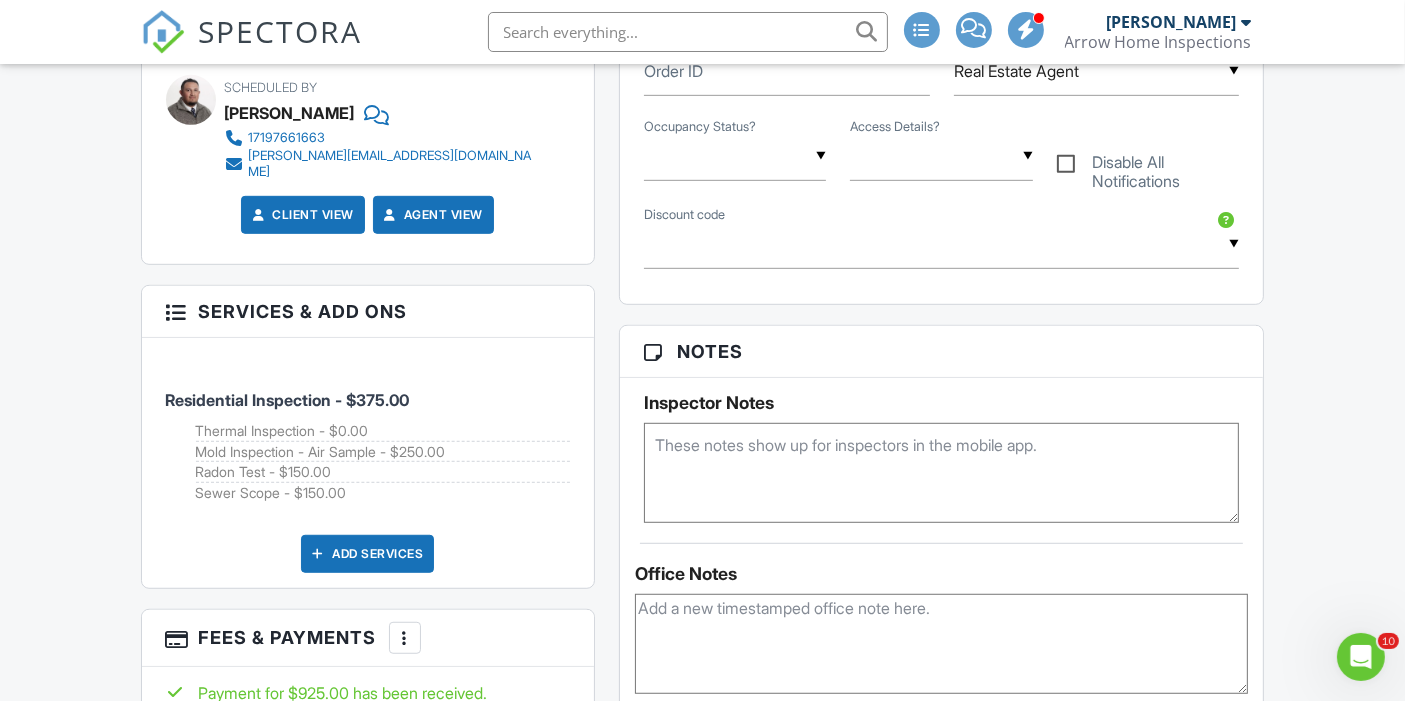 drag, startPoint x: 1413, startPoint y: 82, endPoint x: 1421, endPoint y: 269, distance: 187.17105 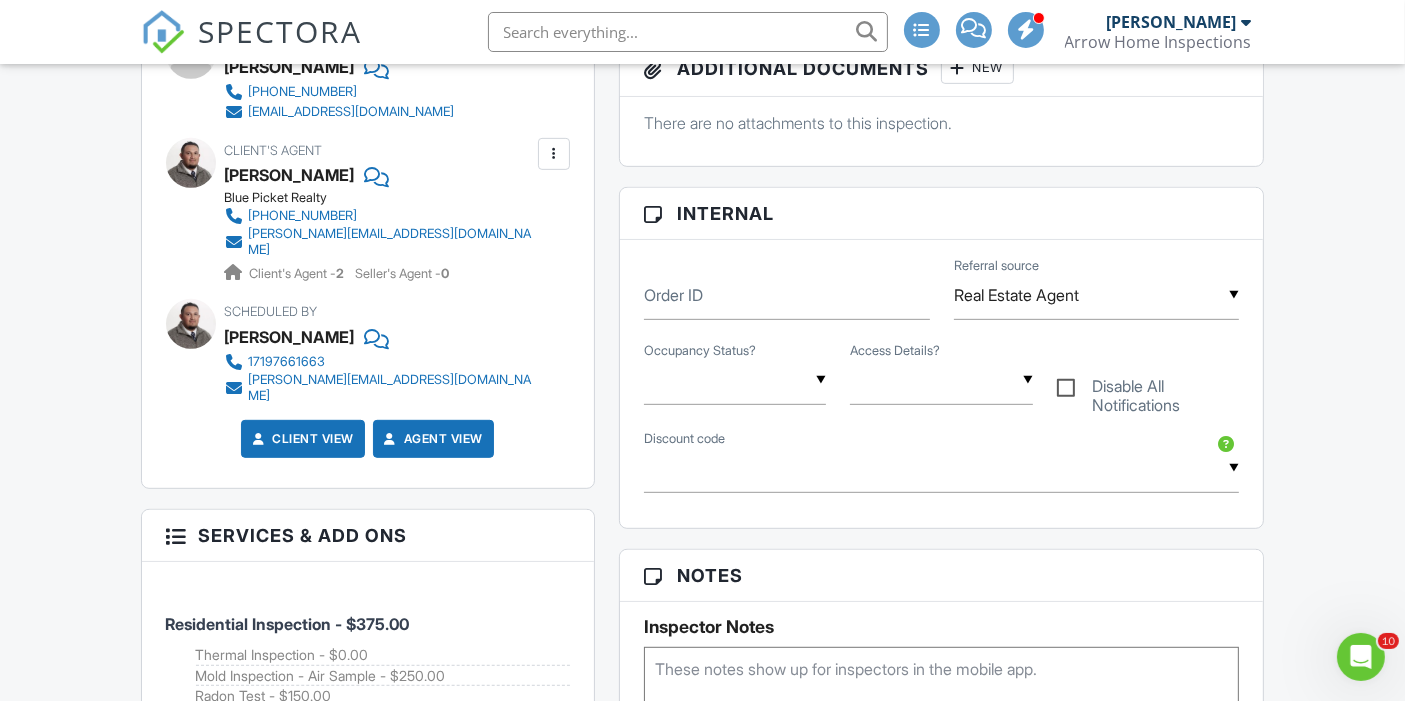 scroll, scrollTop: 58, scrollLeft: 0, axis: vertical 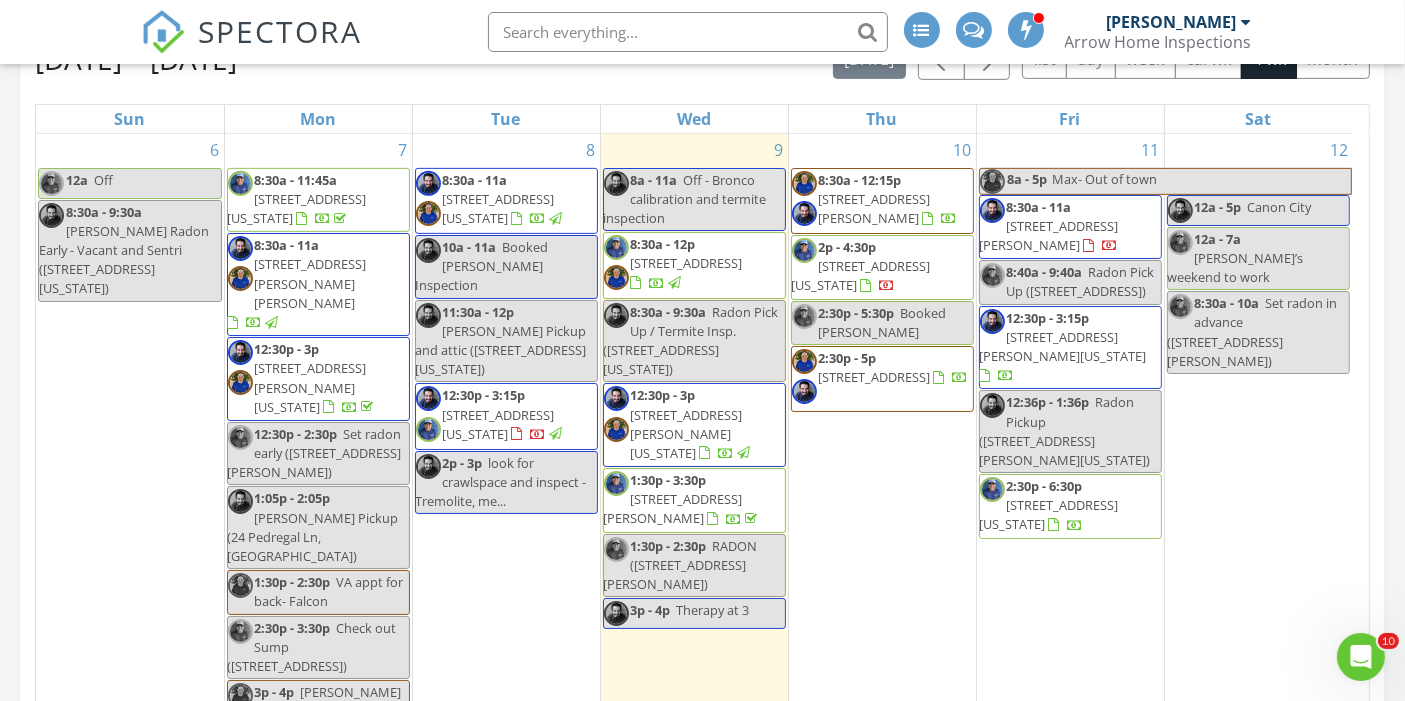 click on "[STREET_ADDRESS][PERSON_NAME]" at bounding box center (673, 508) 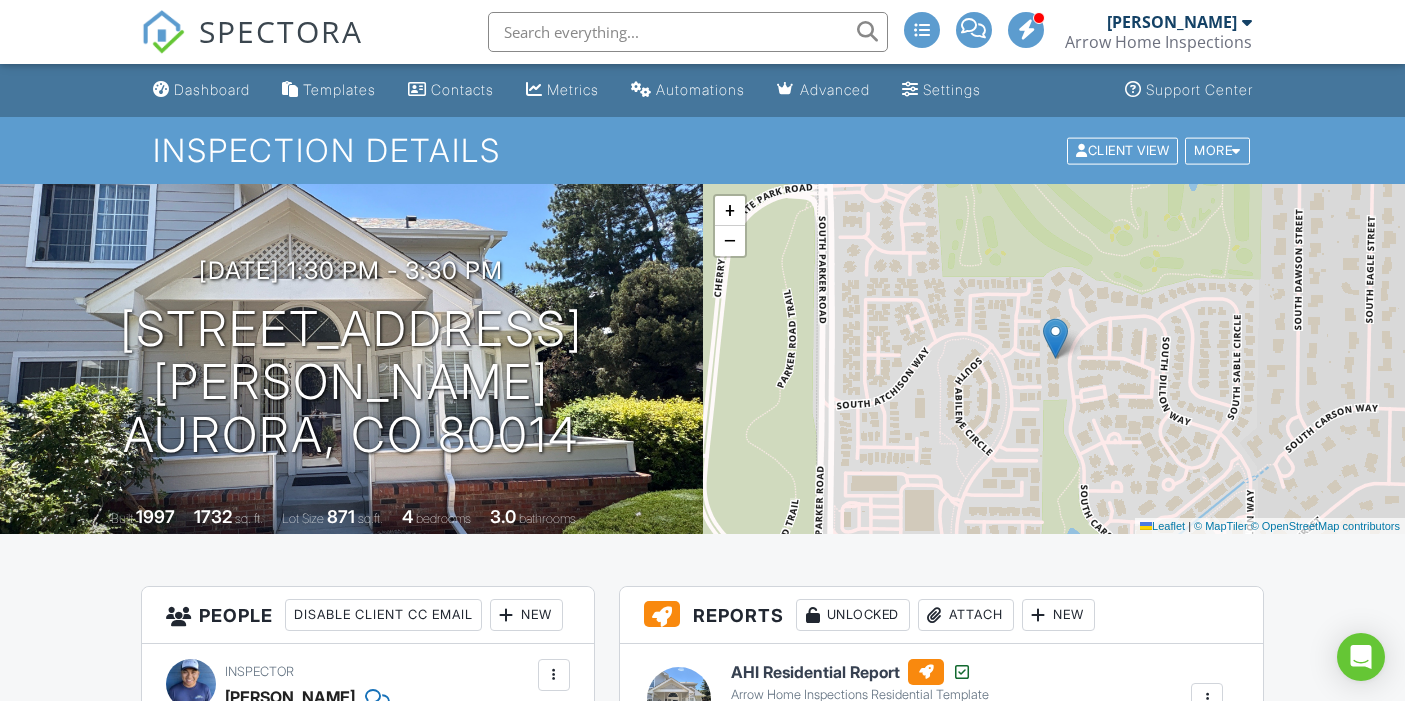 scroll, scrollTop: 0, scrollLeft: 0, axis: both 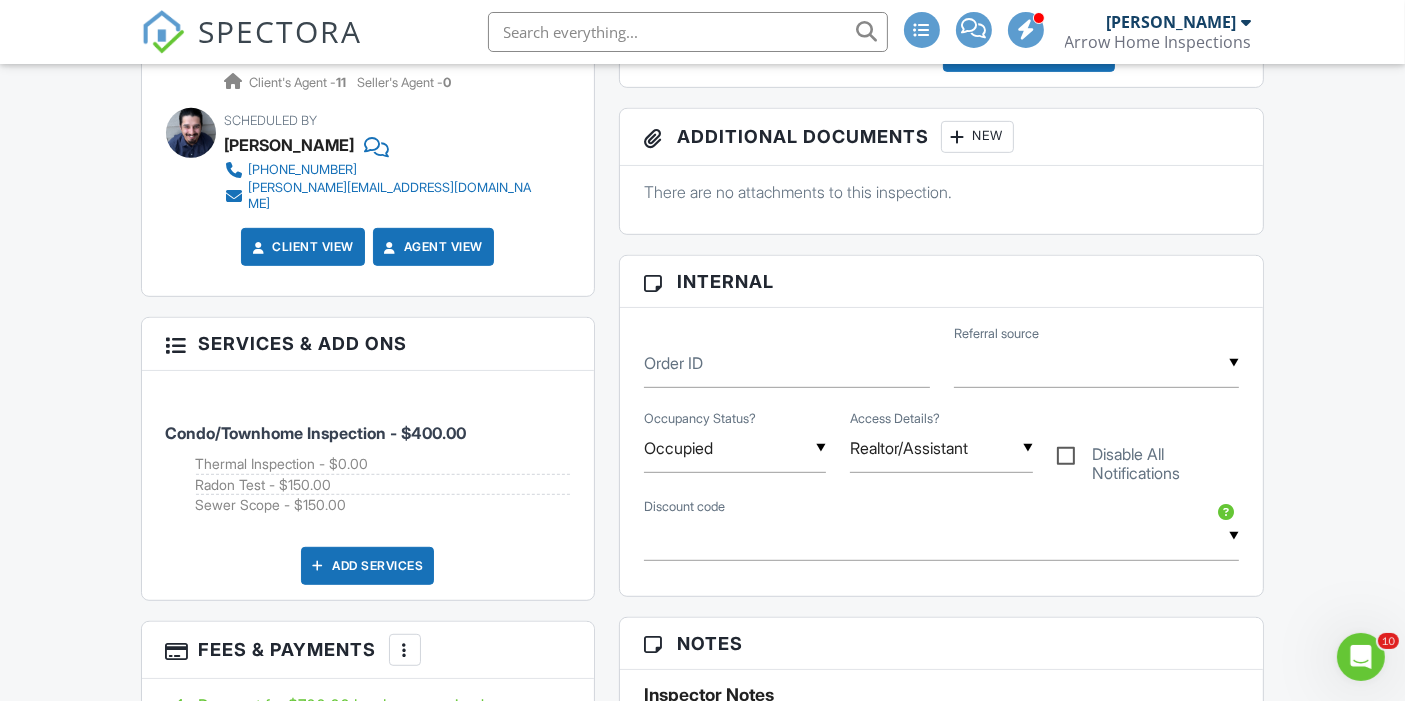 click at bounding box center [163, 32] 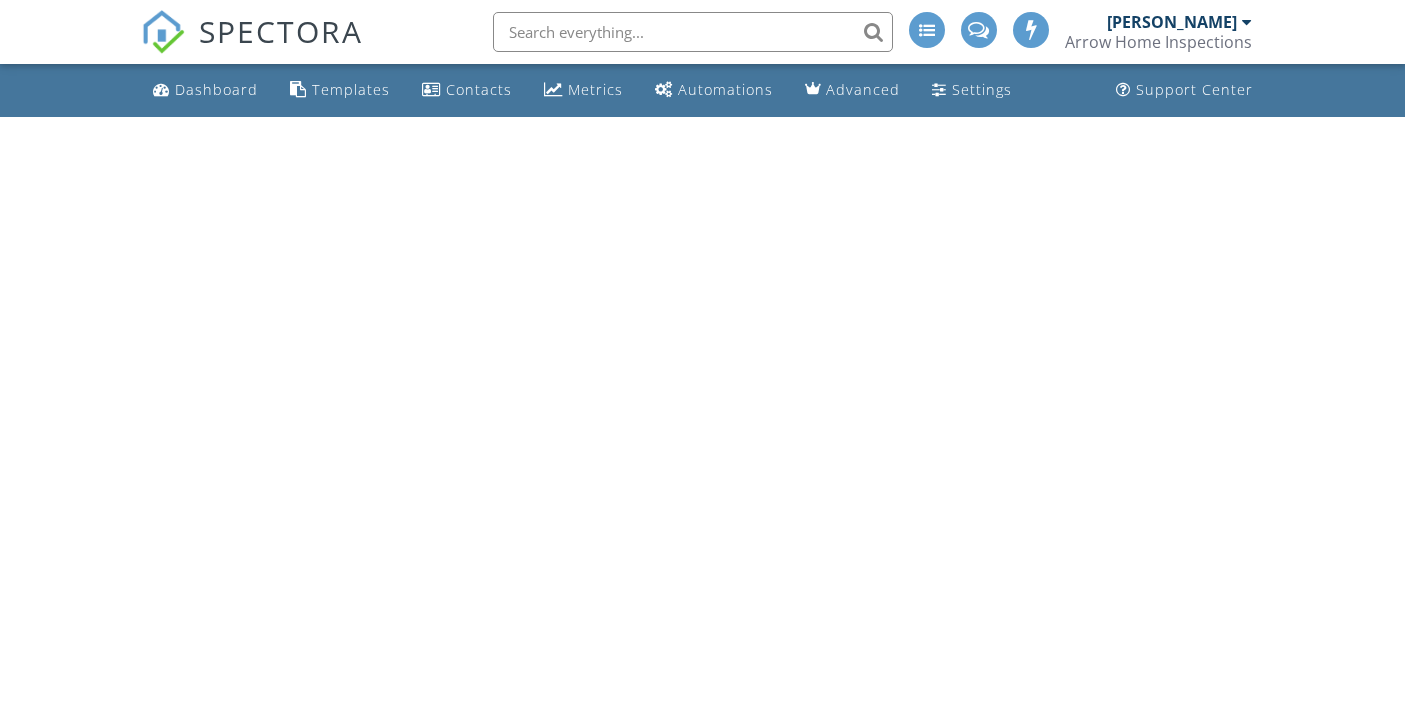 scroll, scrollTop: 0, scrollLeft: 0, axis: both 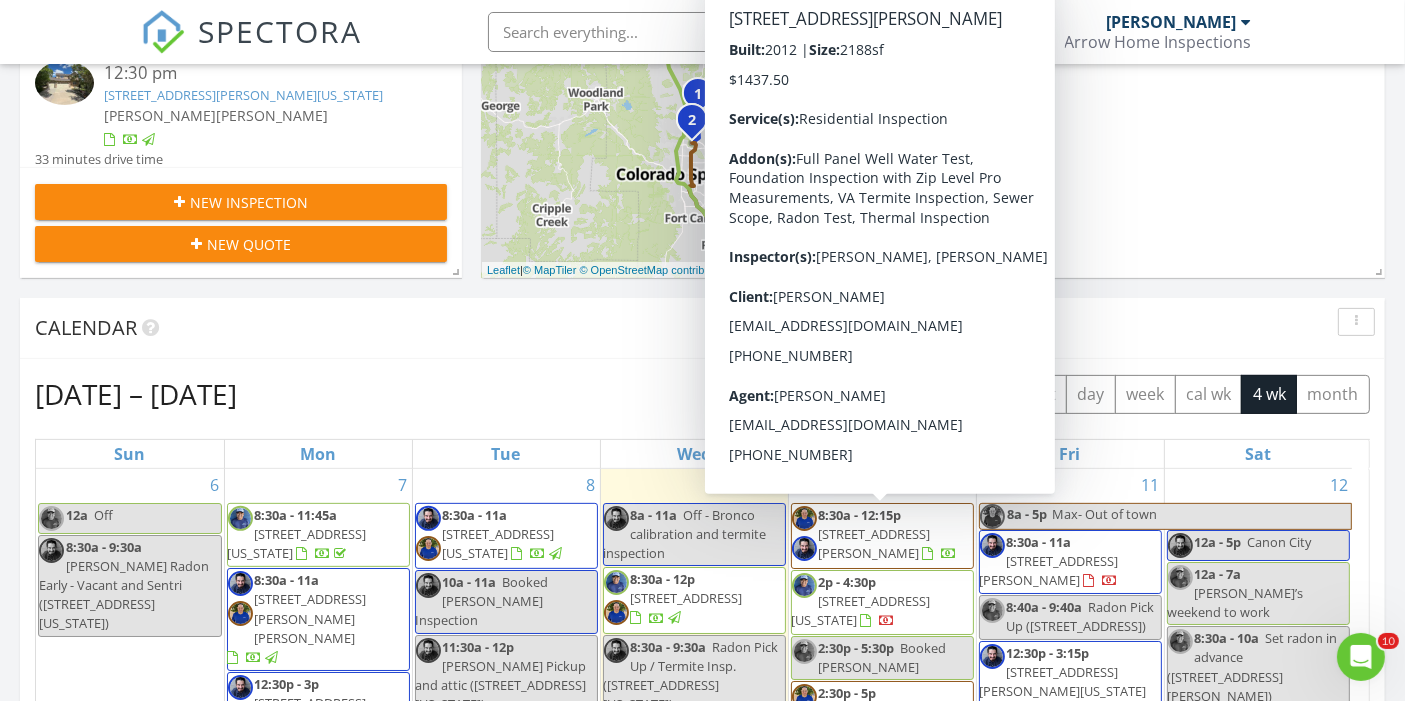 click on "Unconfirmed             No results found" at bounding box center [1164, -12] 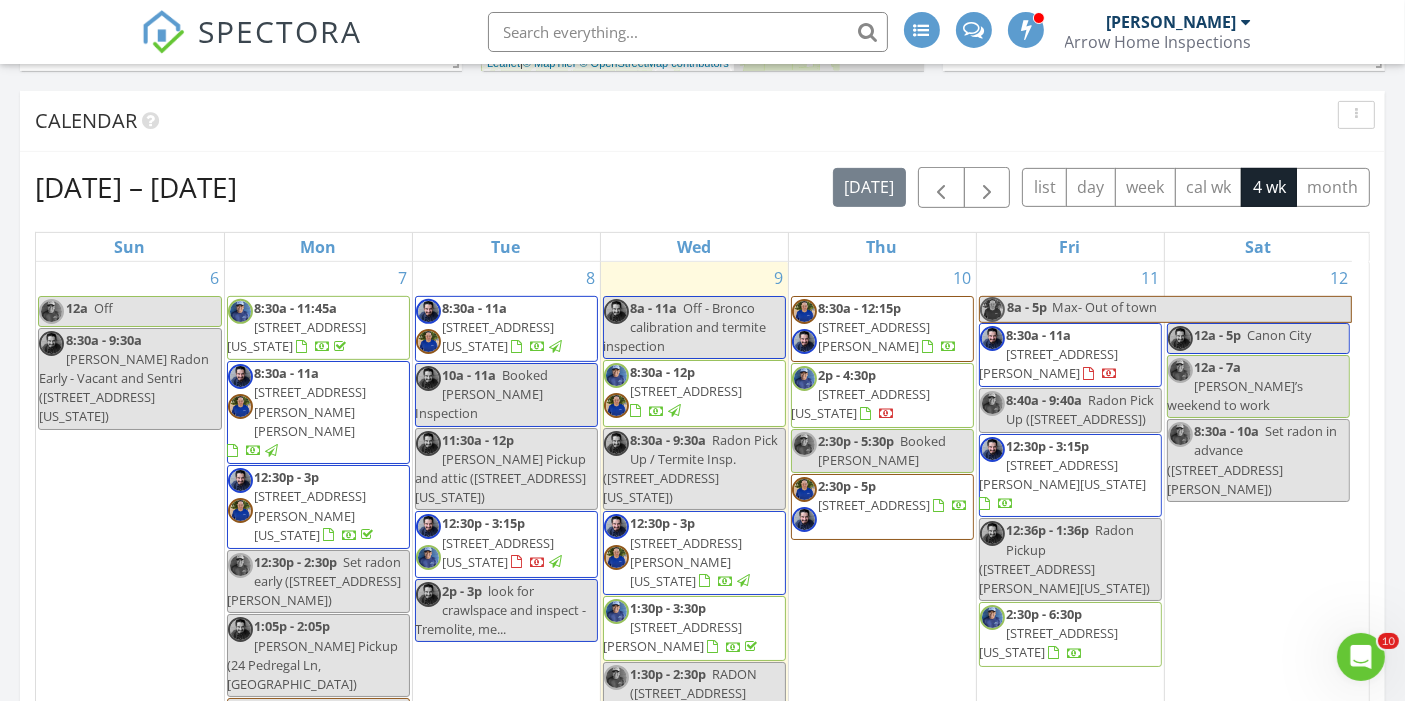 scroll, scrollTop: 810, scrollLeft: 0, axis: vertical 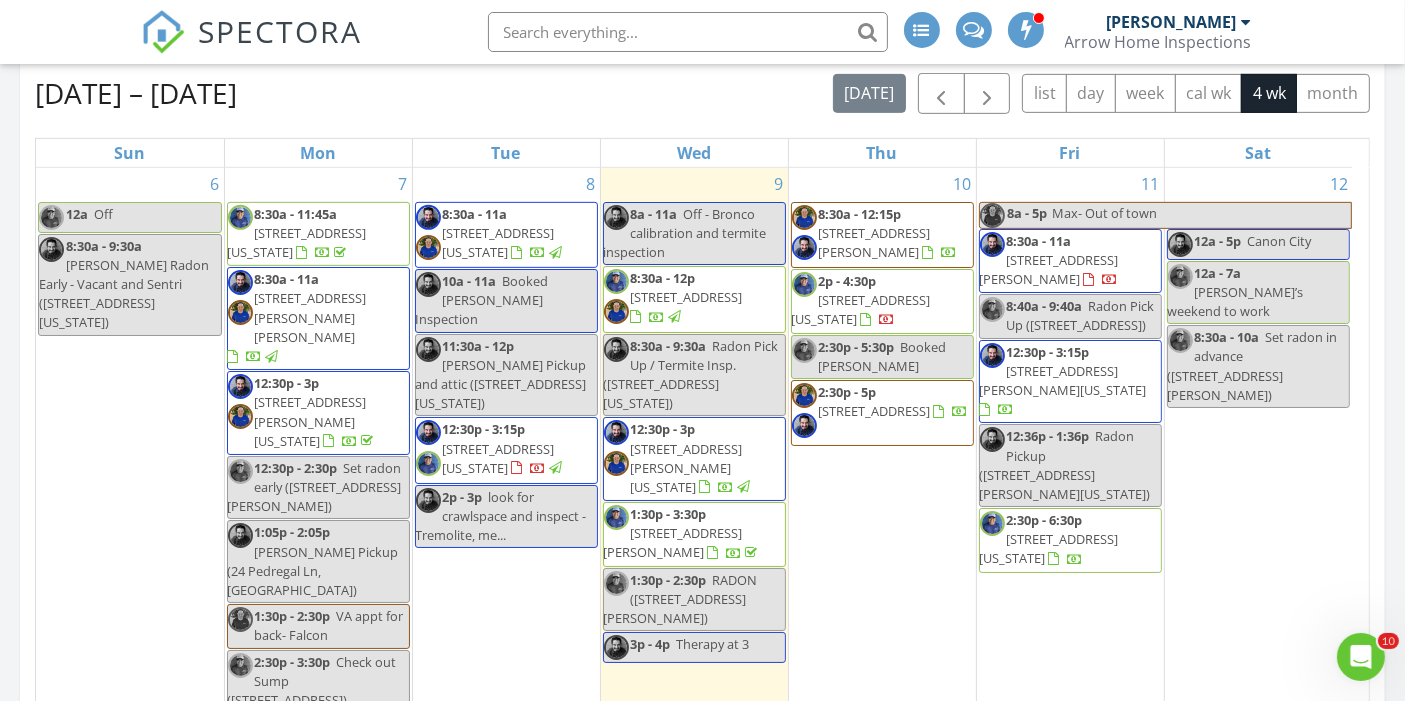 click on "2:30p - 6:30p
823 N Corona St, Colorado Springs 80903" at bounding box center [1070, 540] 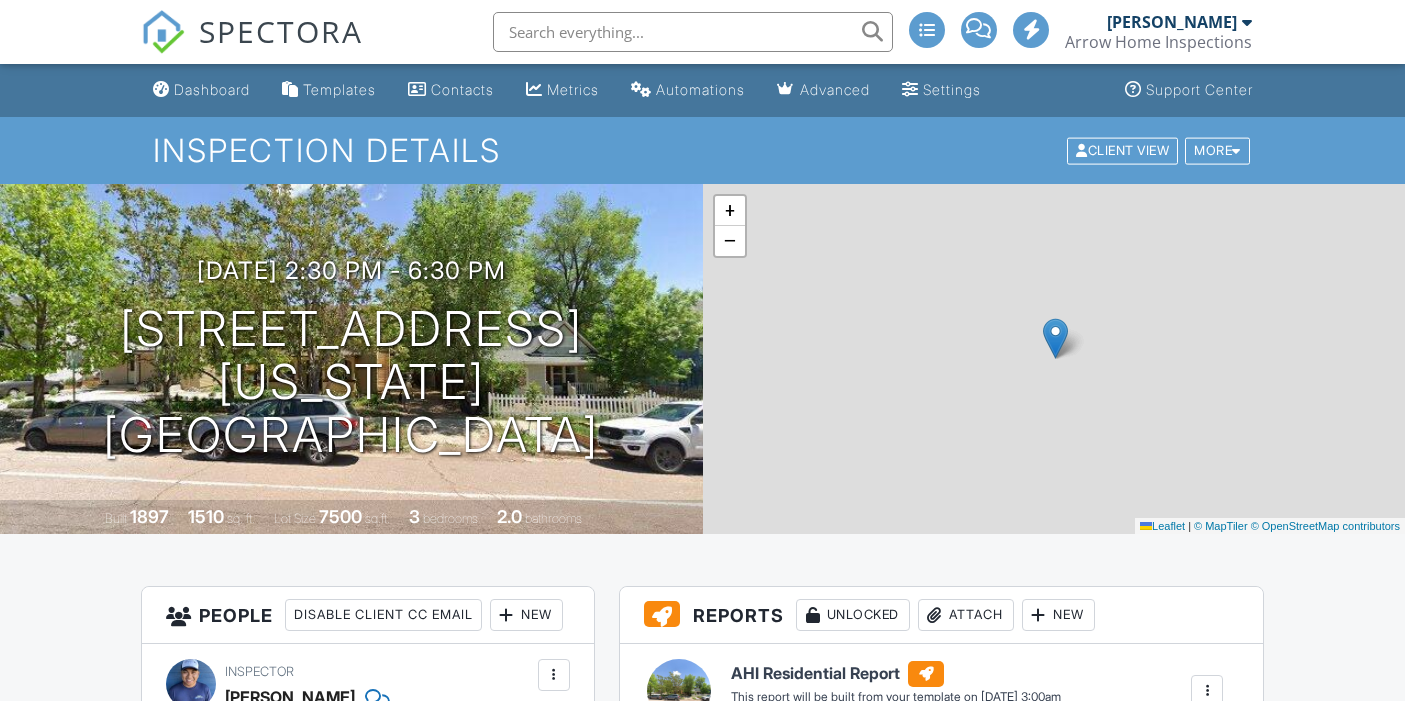 scroll, scrollTop: 0, scrollLeft: 0, axis: both 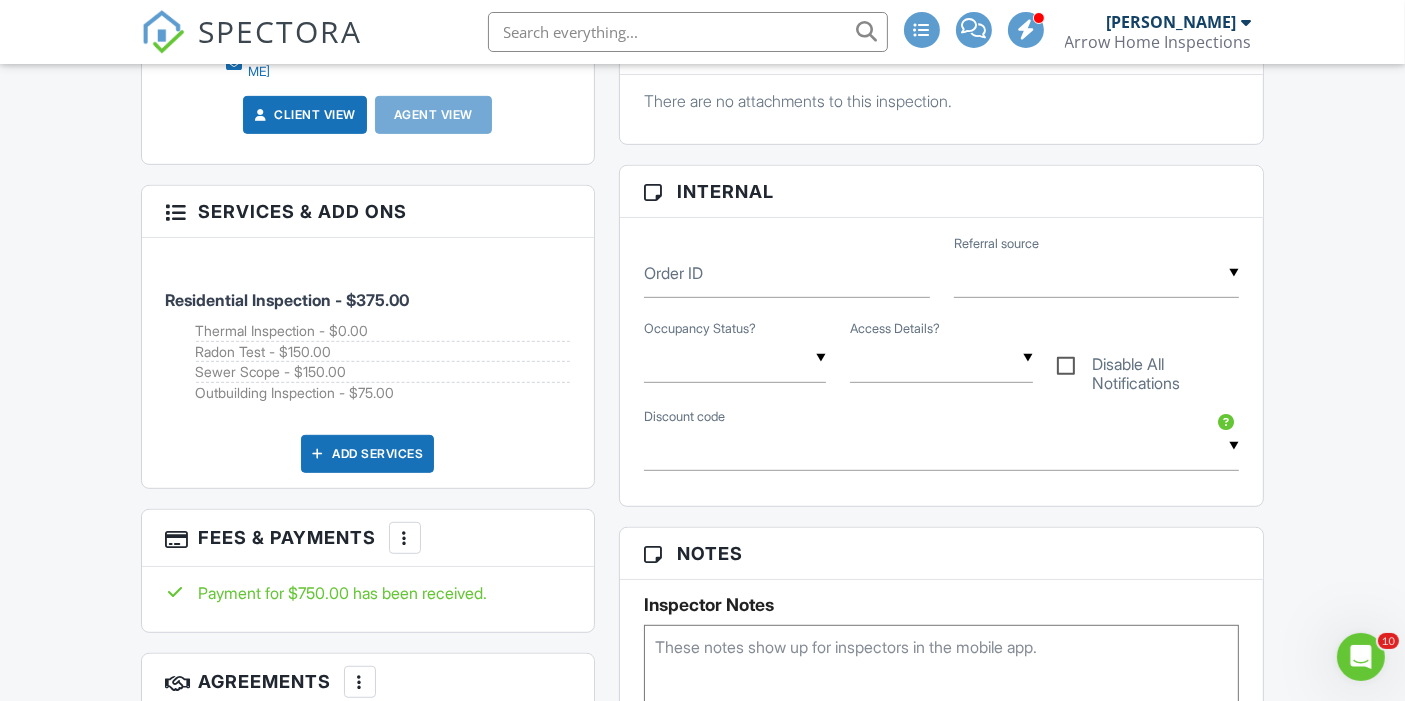 drag, startPoint x: 1417, startPoint y: 55, endPoint x: 1421, endPoint y: 244, distance: 189.04233 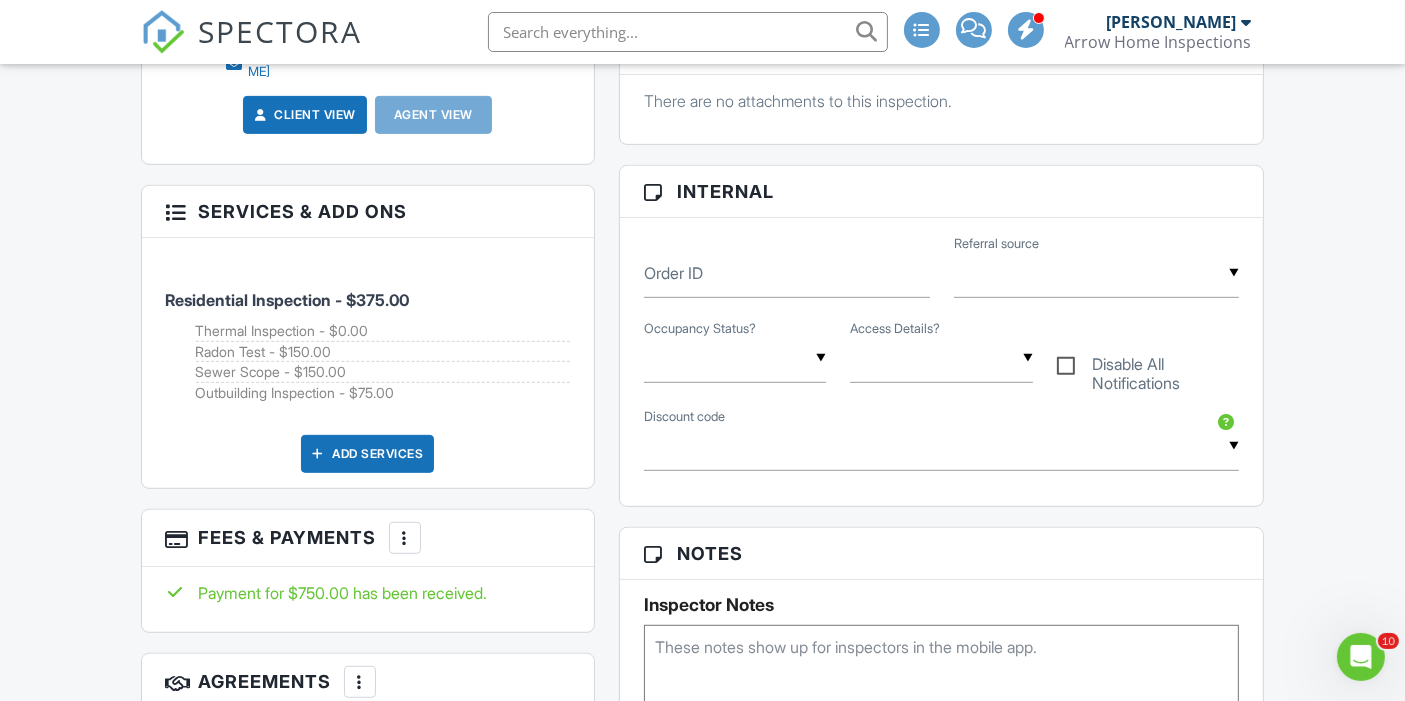 click at bounding box center [163, 32] 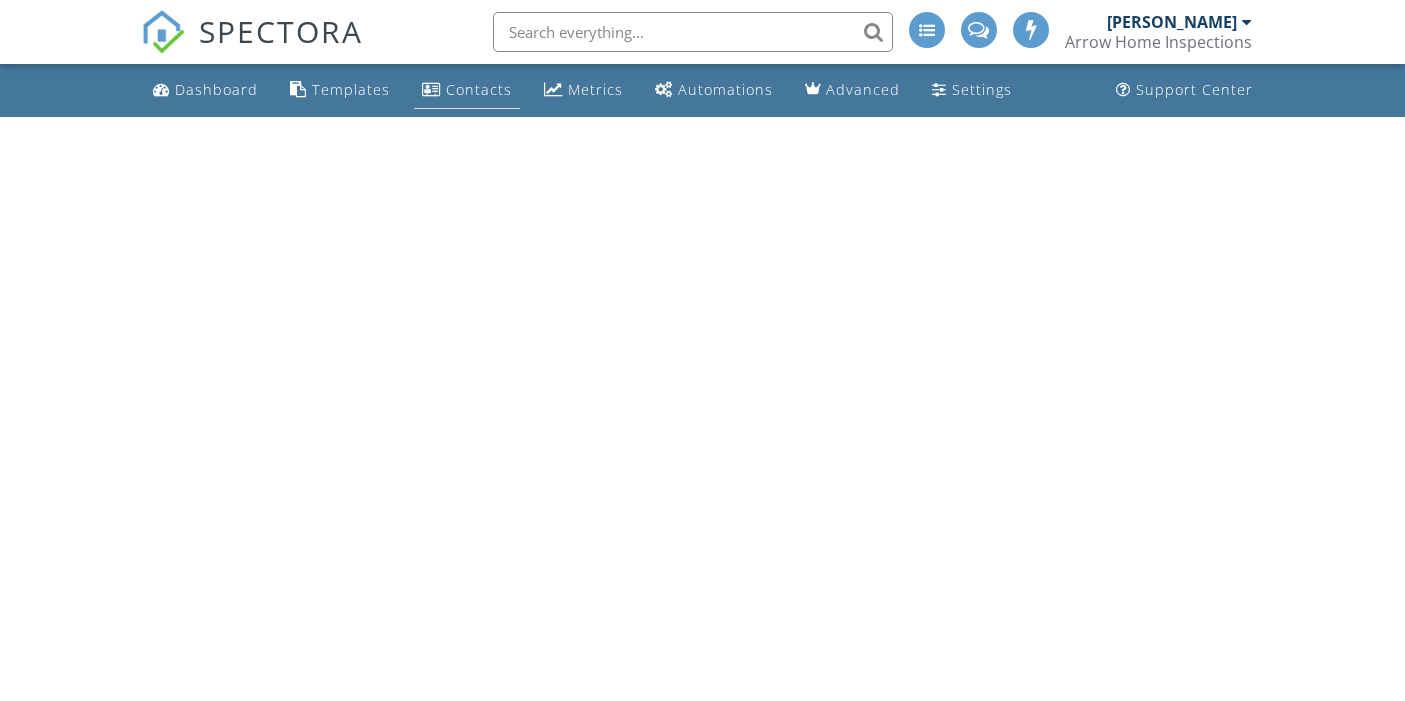 scroll, scrollTop: 0, scrollLeft: 0, axis: both 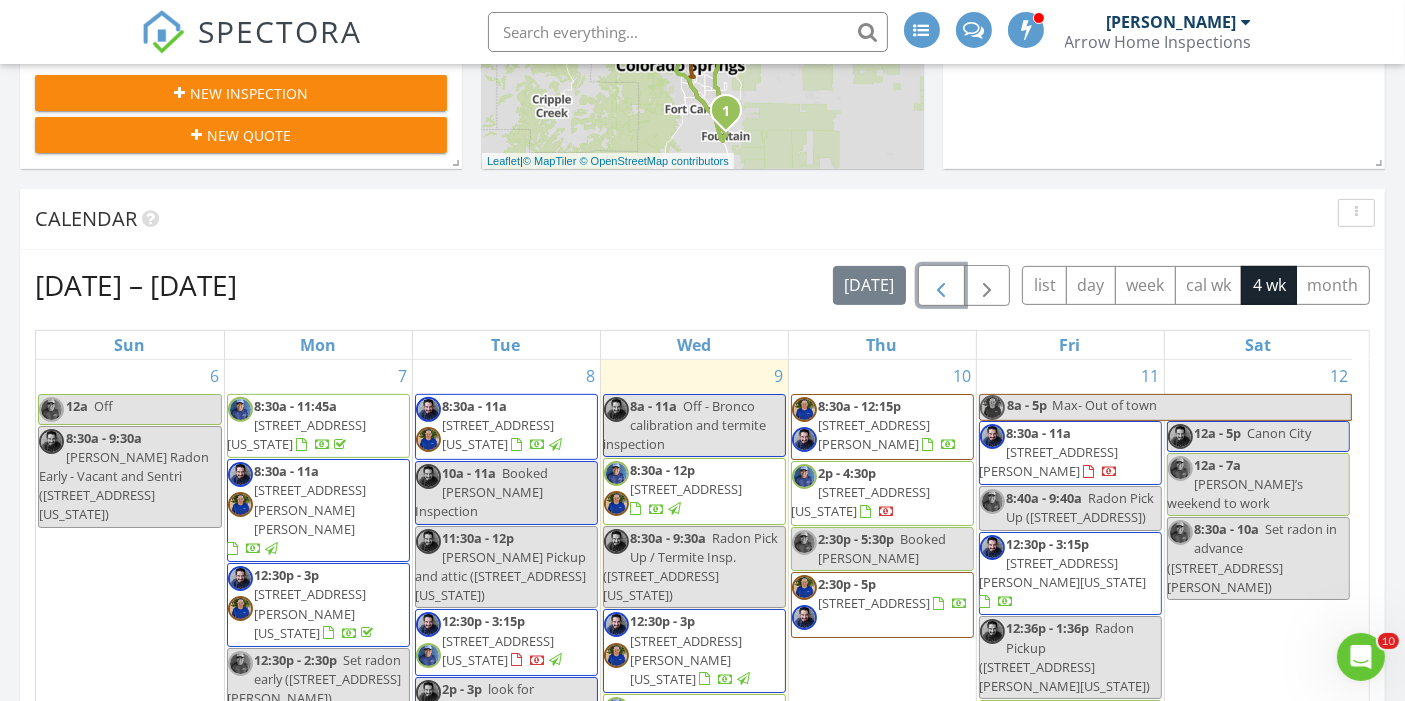 click at bounding box center [941, 286] 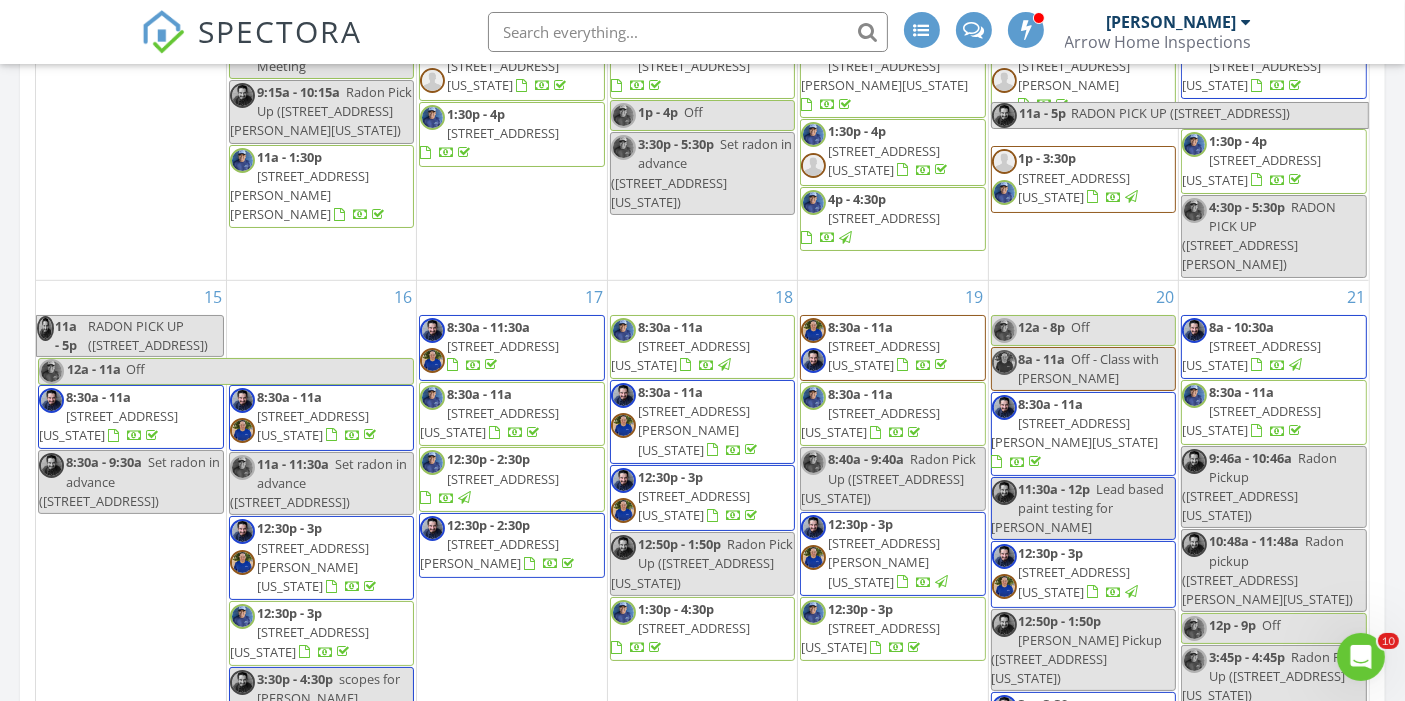 scroll, scrollTop: 1057, scrollLeft: 0, axis: vertical 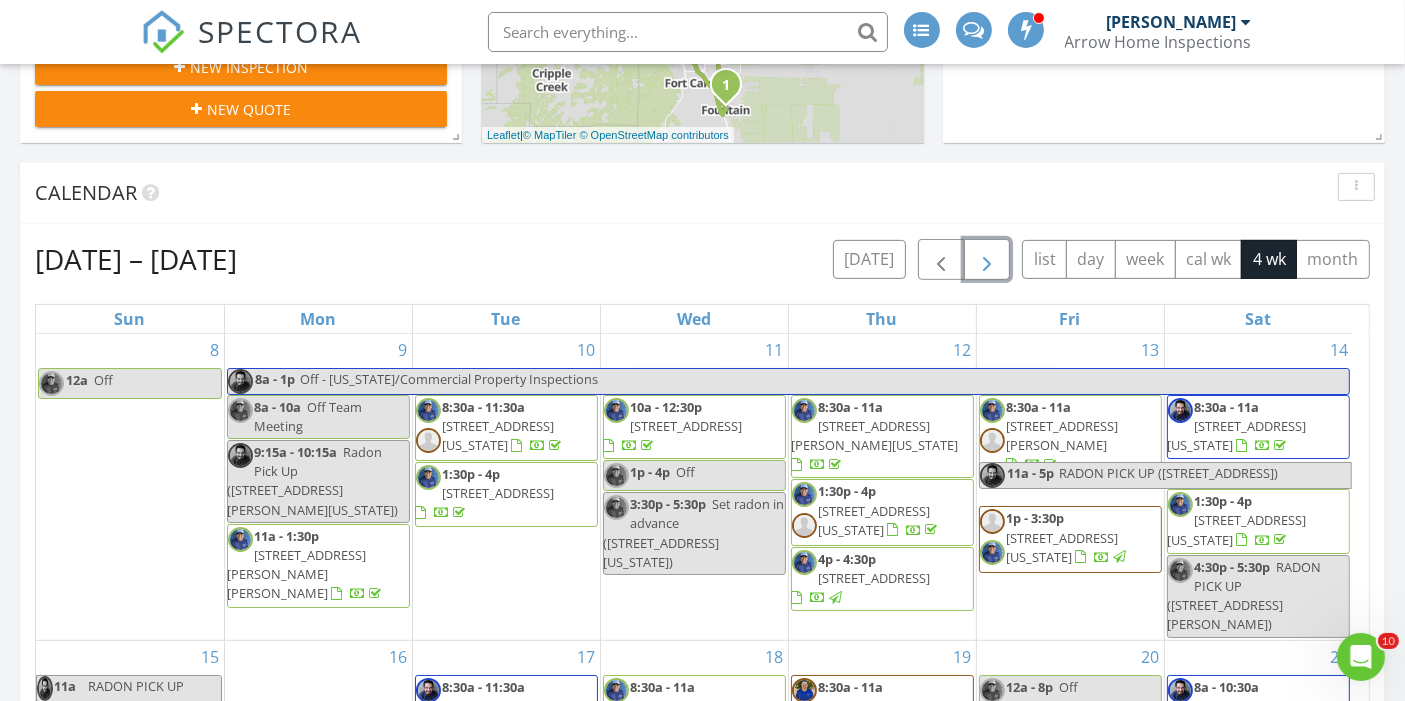 click at bounding box center [987, 259] 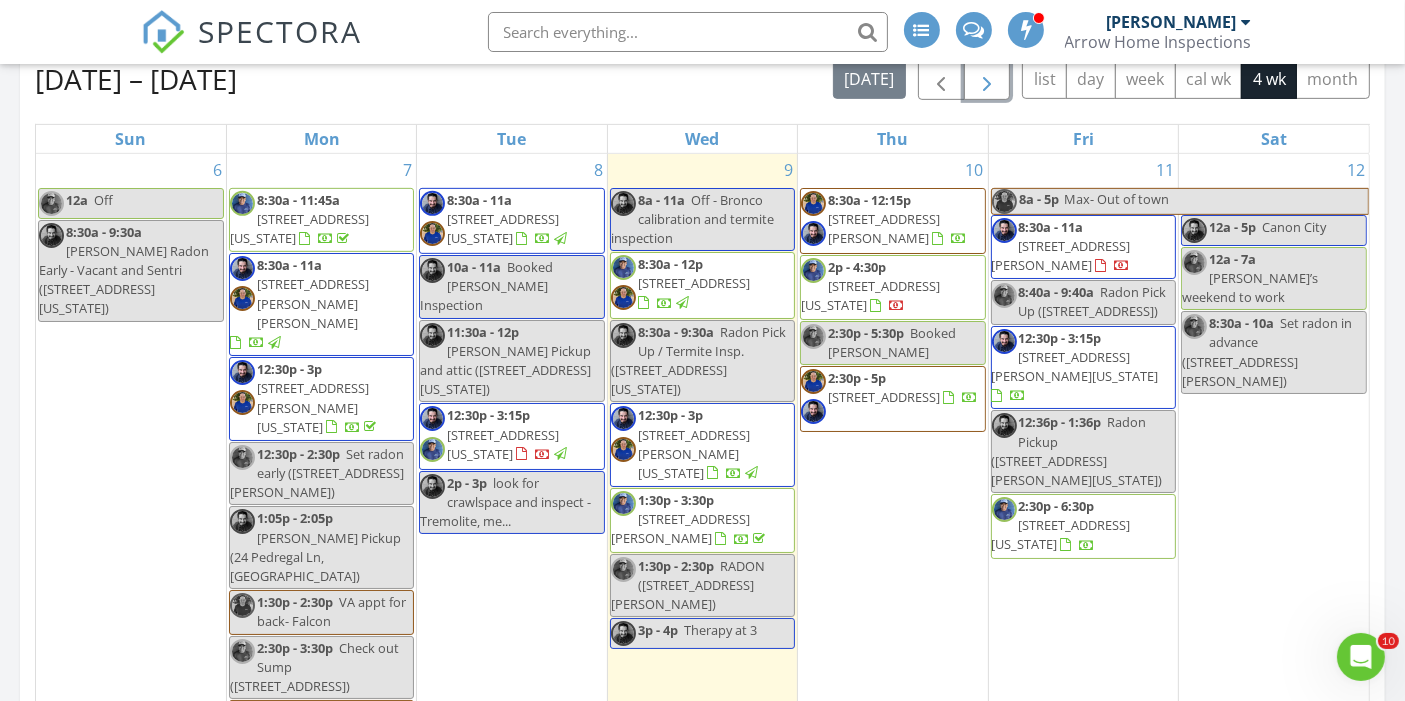 scroll, scrollTop: 914, scrollLeft: 0, axis: vertical 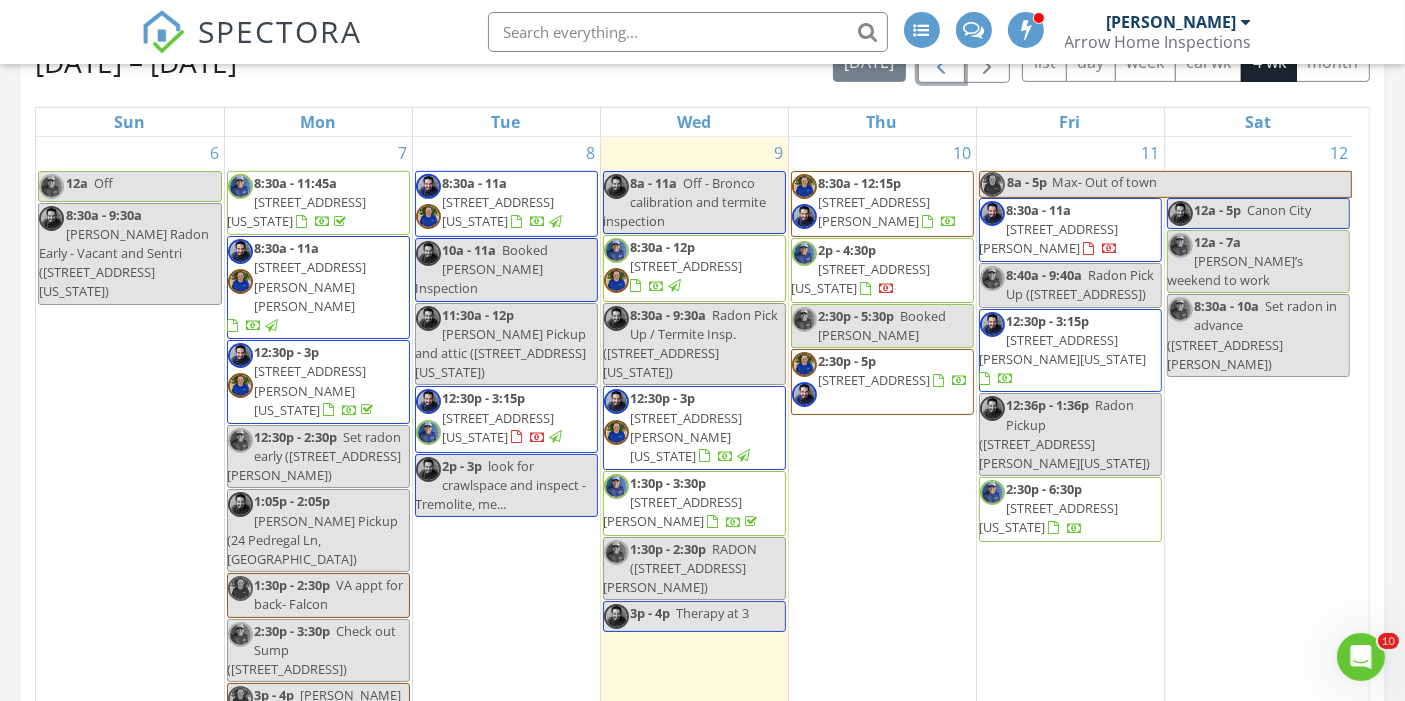 click at bounding box center (941, 63) 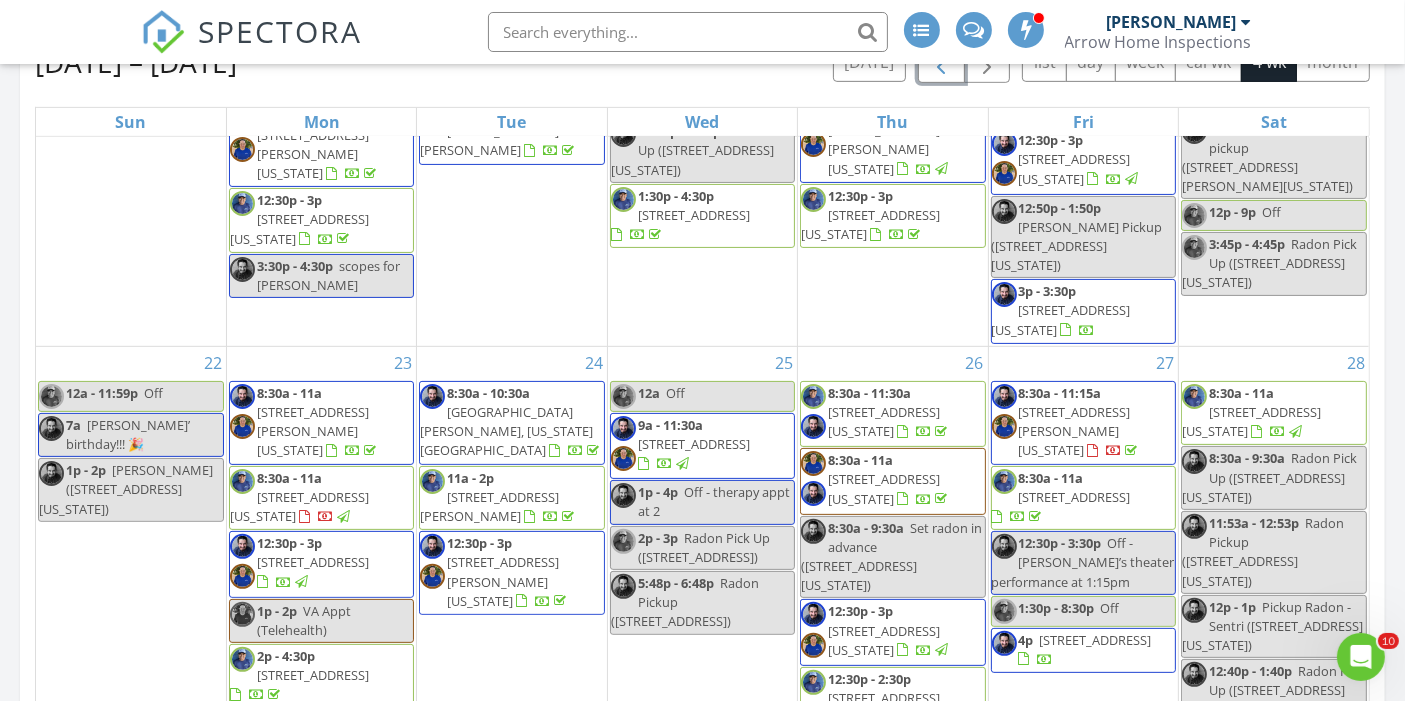 scroll, scrollTop: 563, scrollLeft: 0, axis: vertical 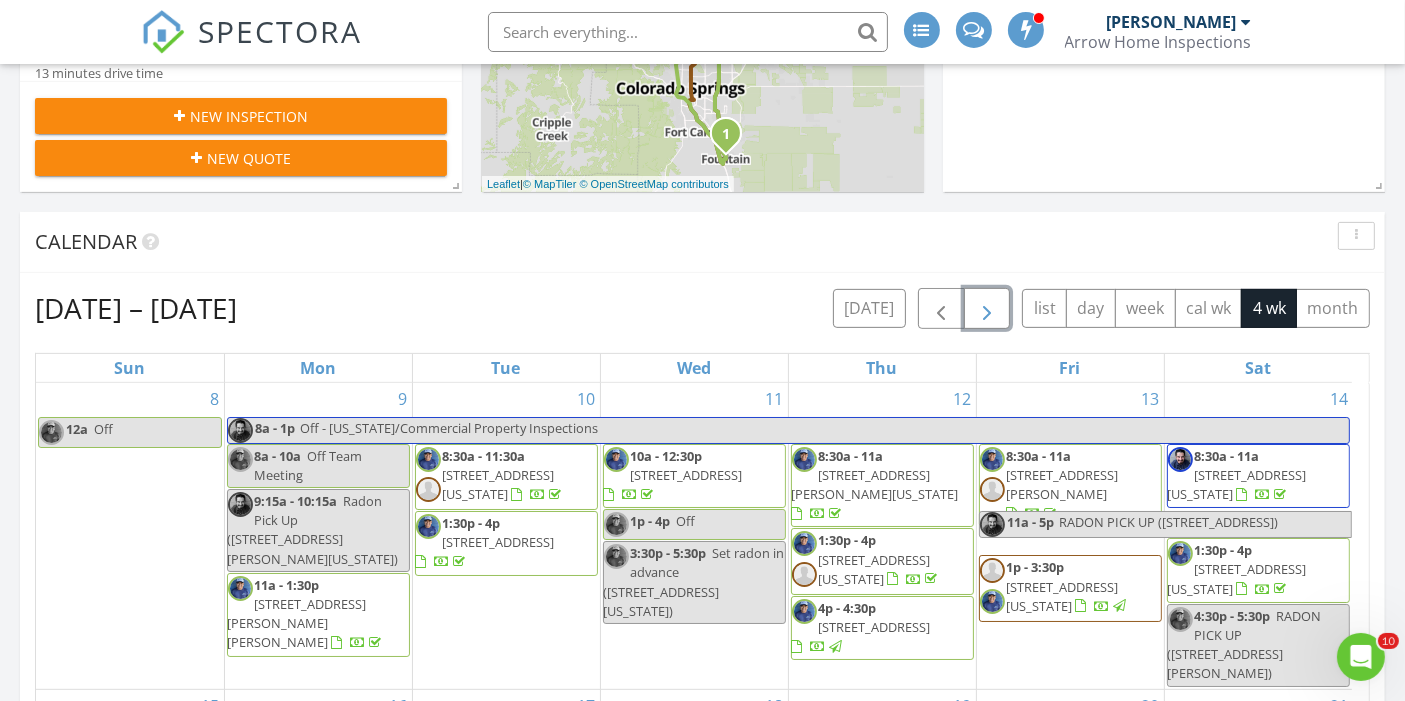 click at bounding box center [987, 309] 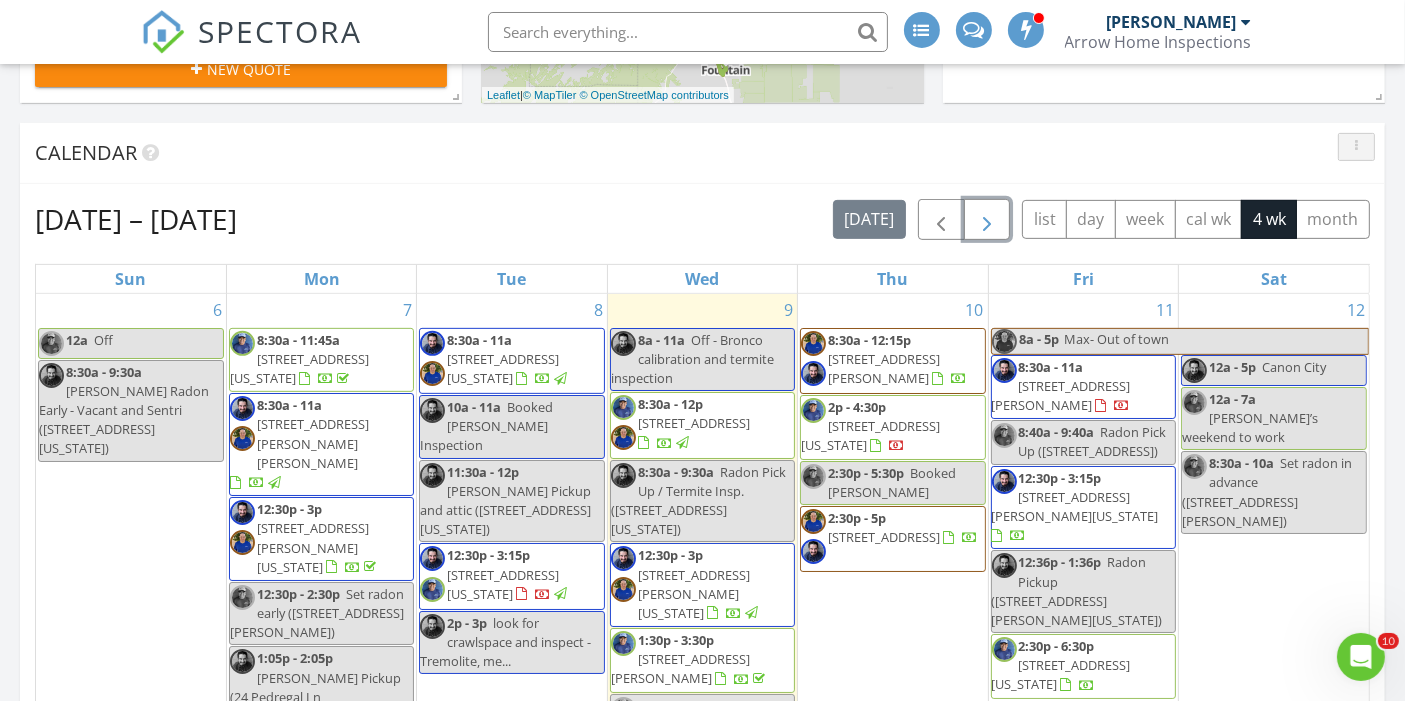 scroll, scrollTop: 773, scrollLeft: 0, axis: vertical 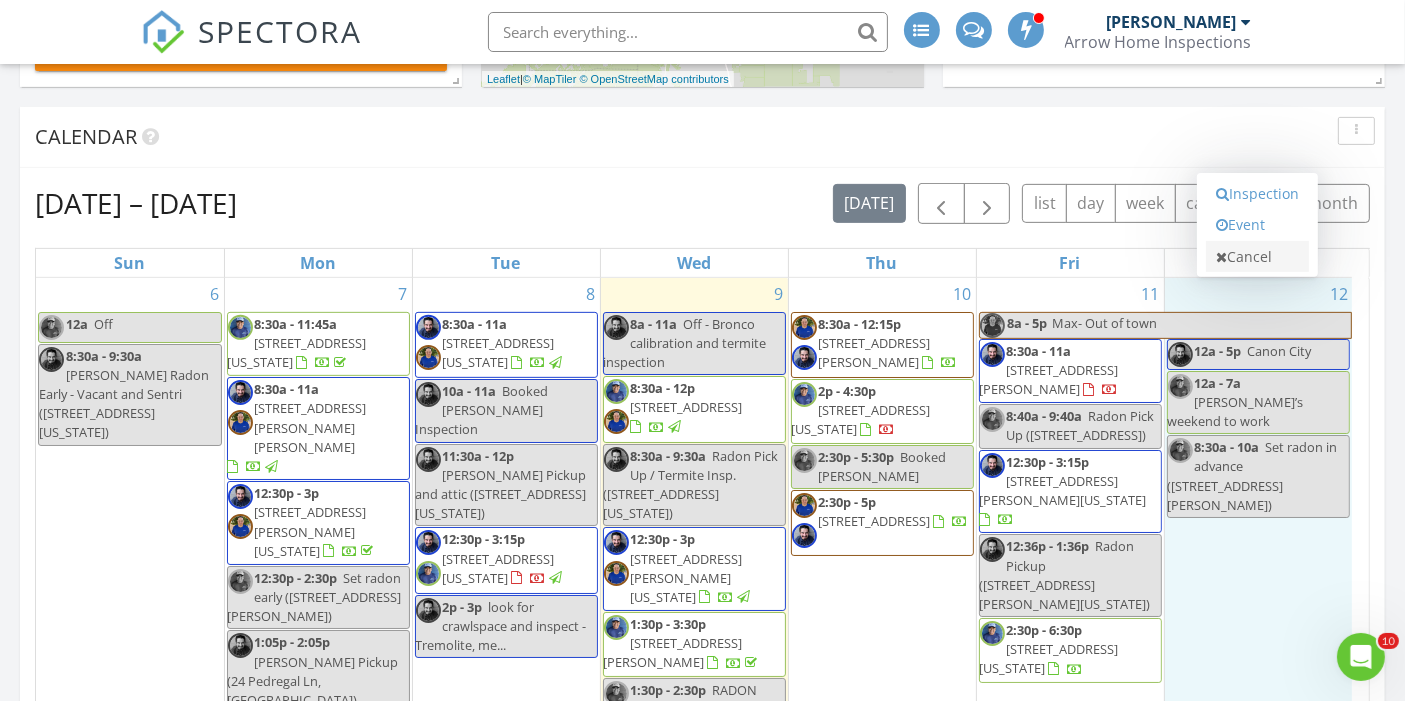 click on "Cancel" at bounding box center [1257, 257] 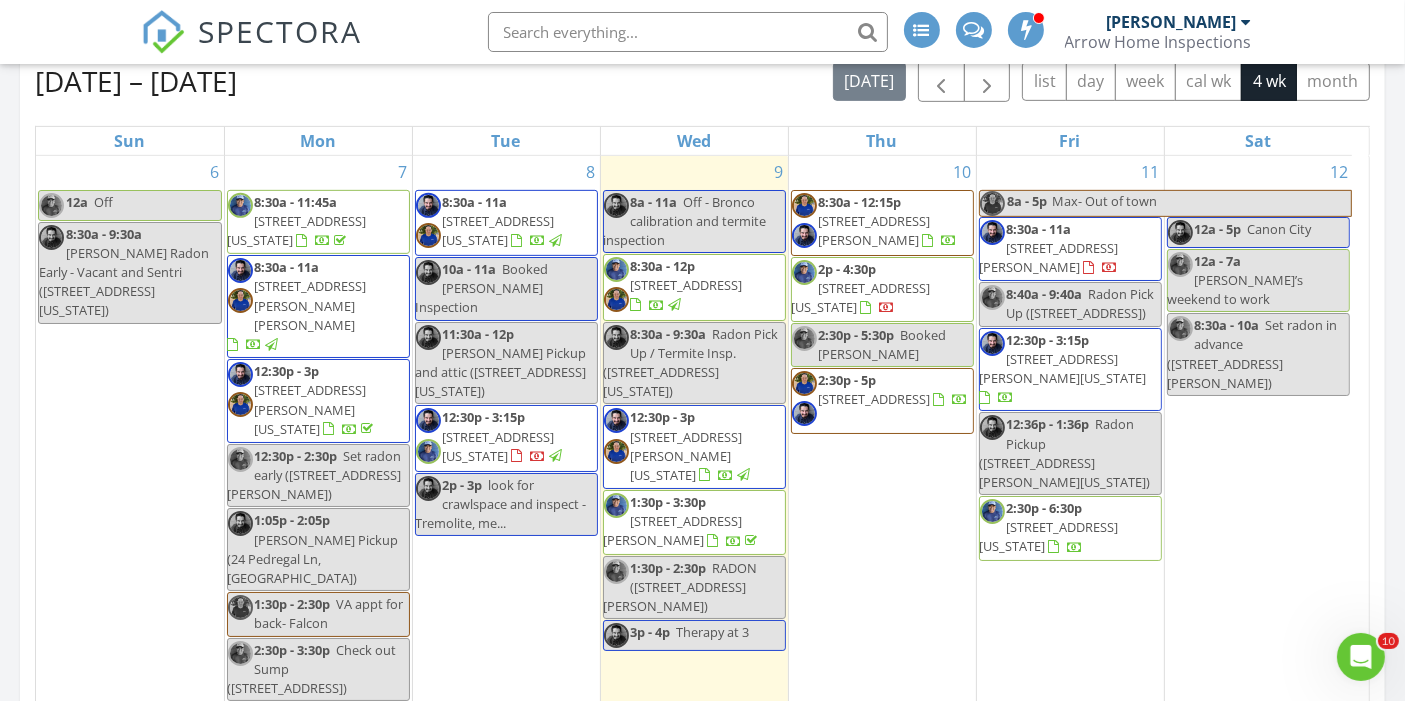 scroll, scrollTop: 891, scrollLeft: 0, axis: vertical 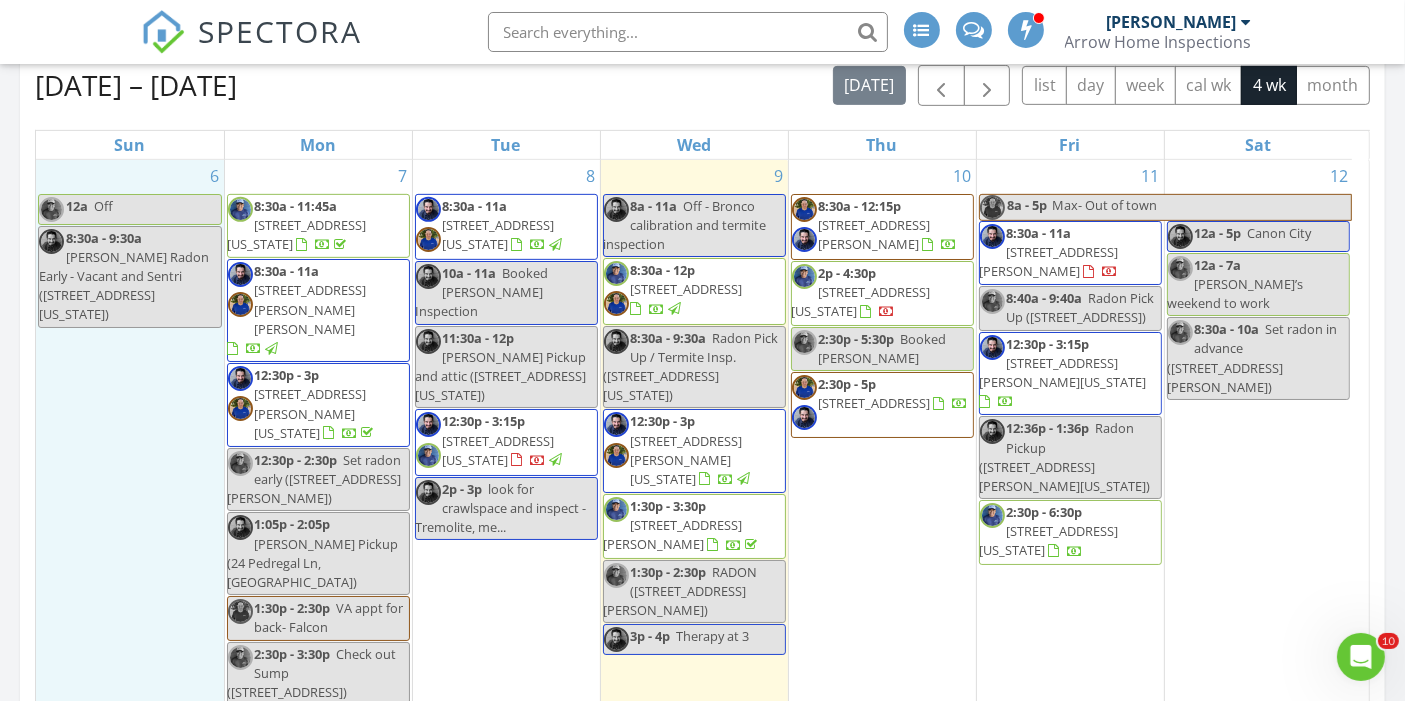 click on "6
12a
Off
8:30a - 9:30a
Jess Set Radon Early - Vacant and Sentri (2928 Nevermind Ln, Colorado Springs)" at bounding box center [130, 456] 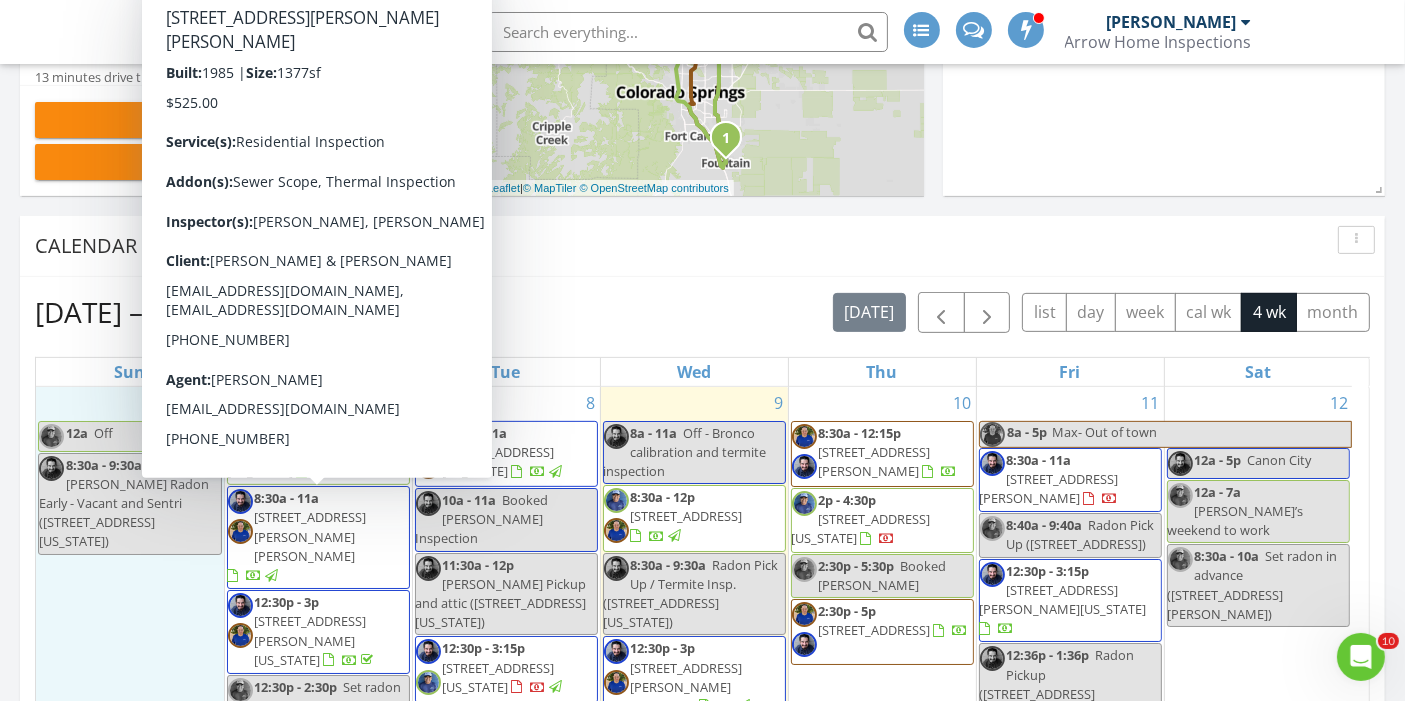 scroll, scrollTop: 662, scrollLeft: 0, axis: vertical 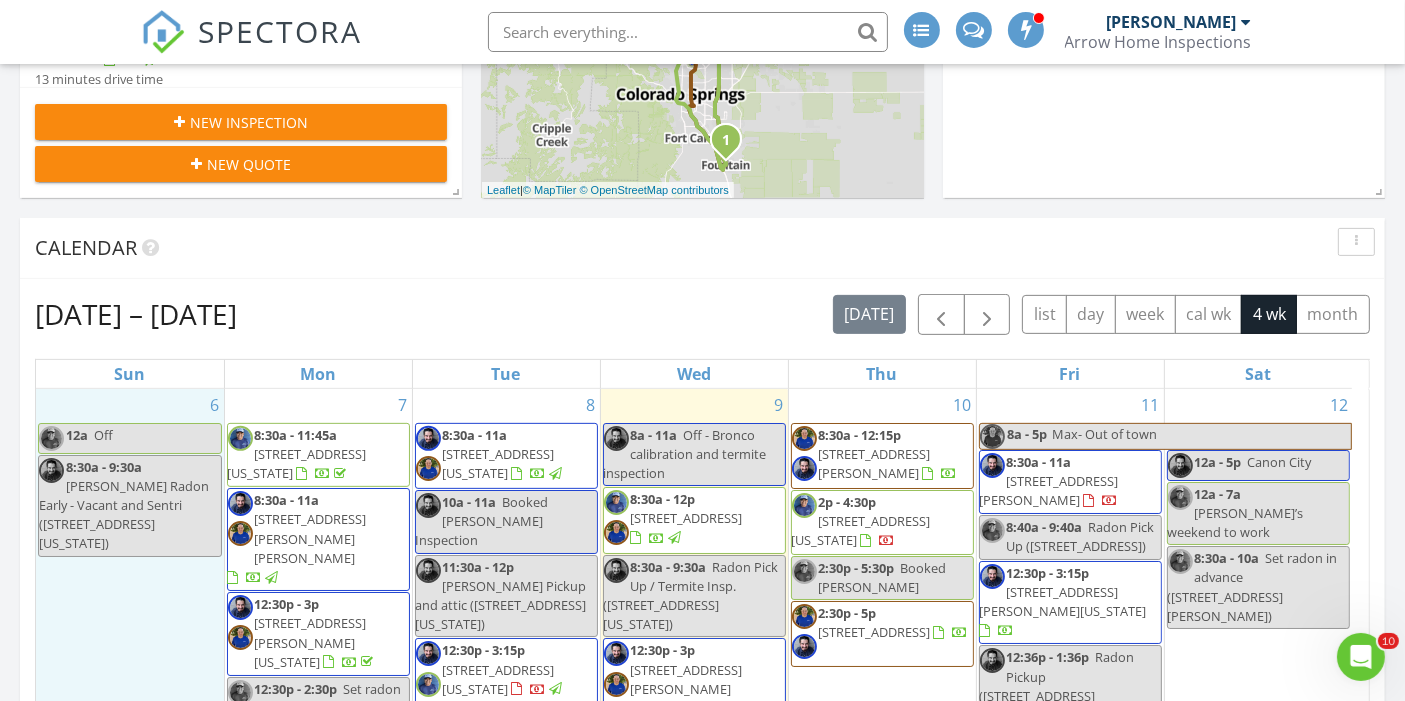 click on "[STREET_ADDRESS][PERSON_NAME][US_STATE]" at bounding box center [311, 642] 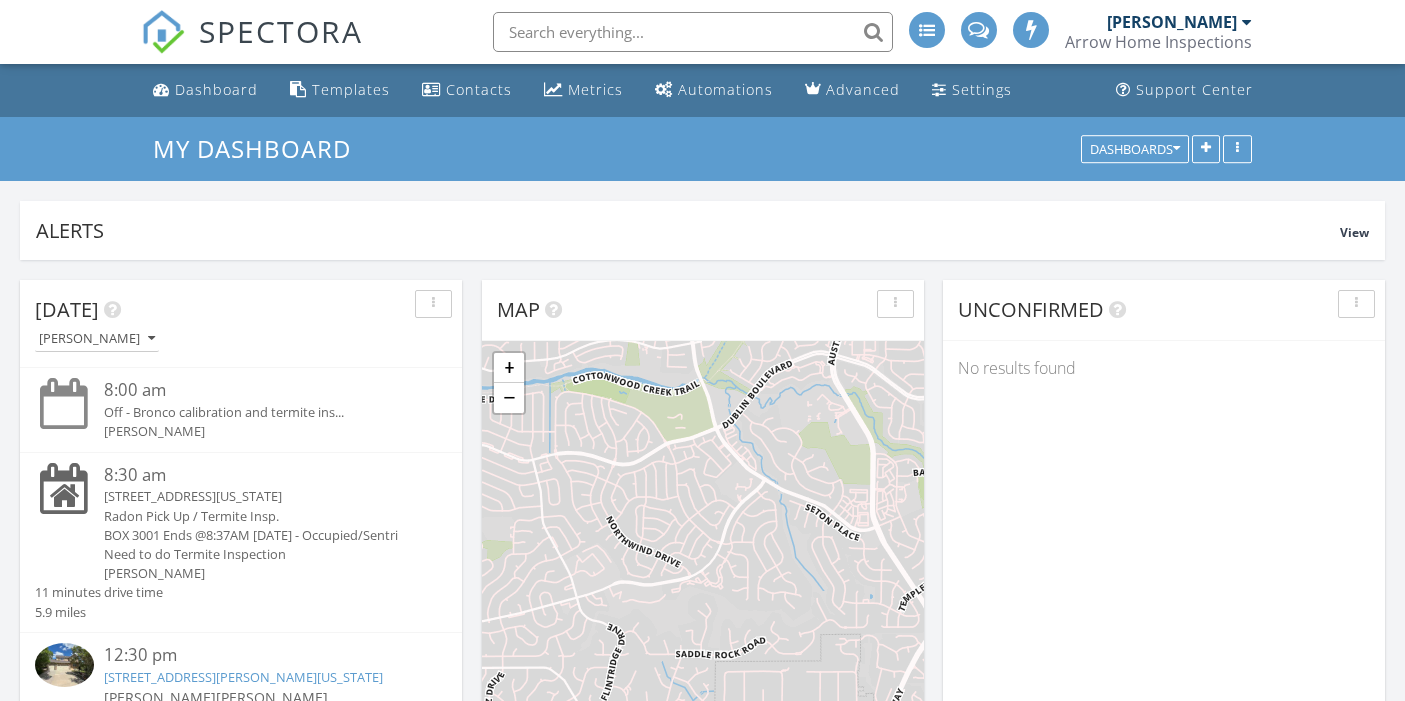 scroll, scrollTop: 50, scrollLeft: 0, axis: vertical 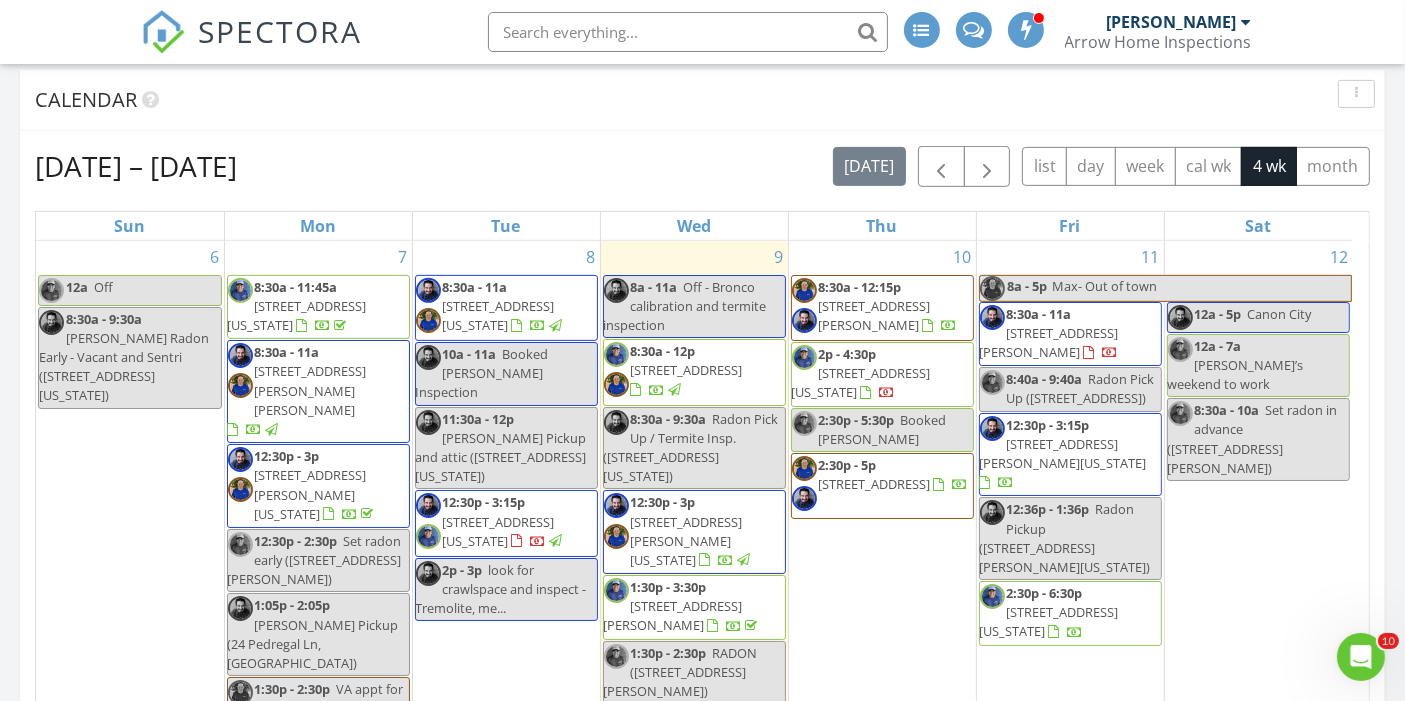 click on "Calendar" at bounding box center [687, 100] 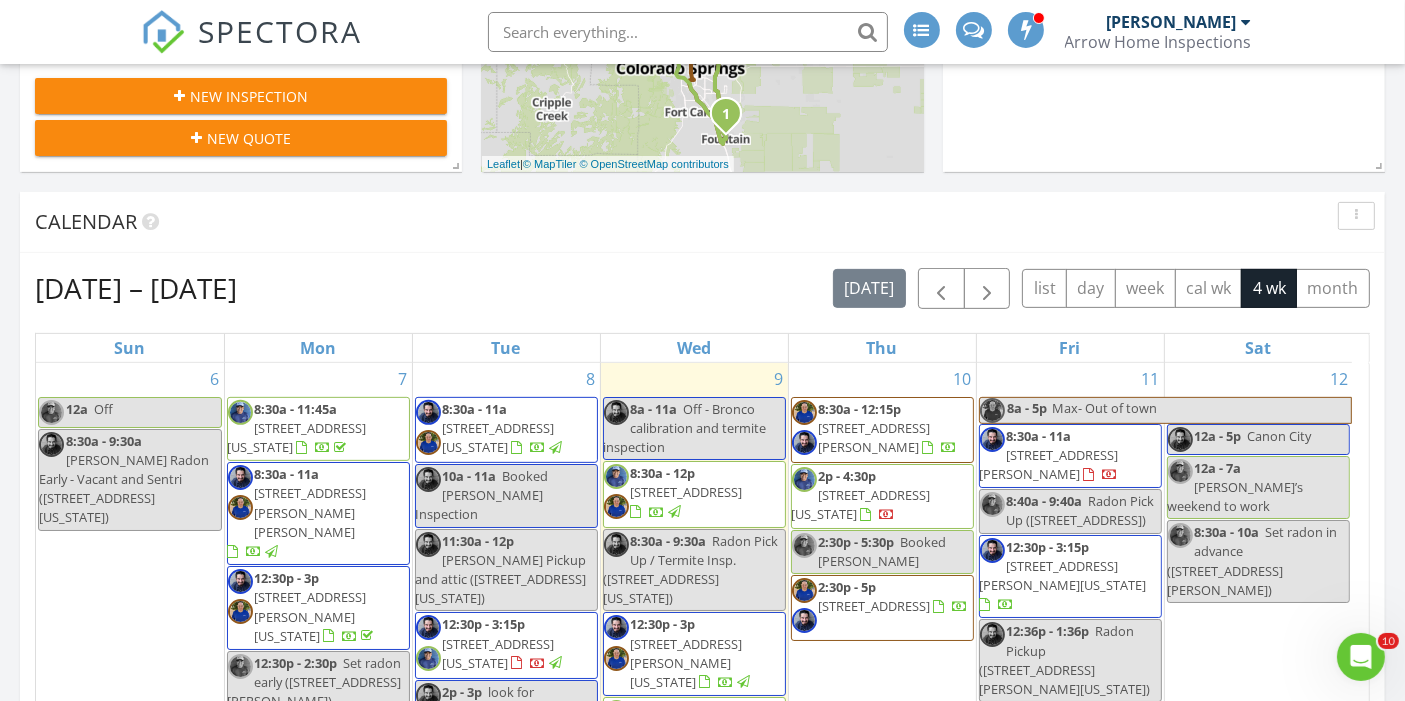 scroll, scrollTop: 686, scrollLeft: 0, axis: vertical 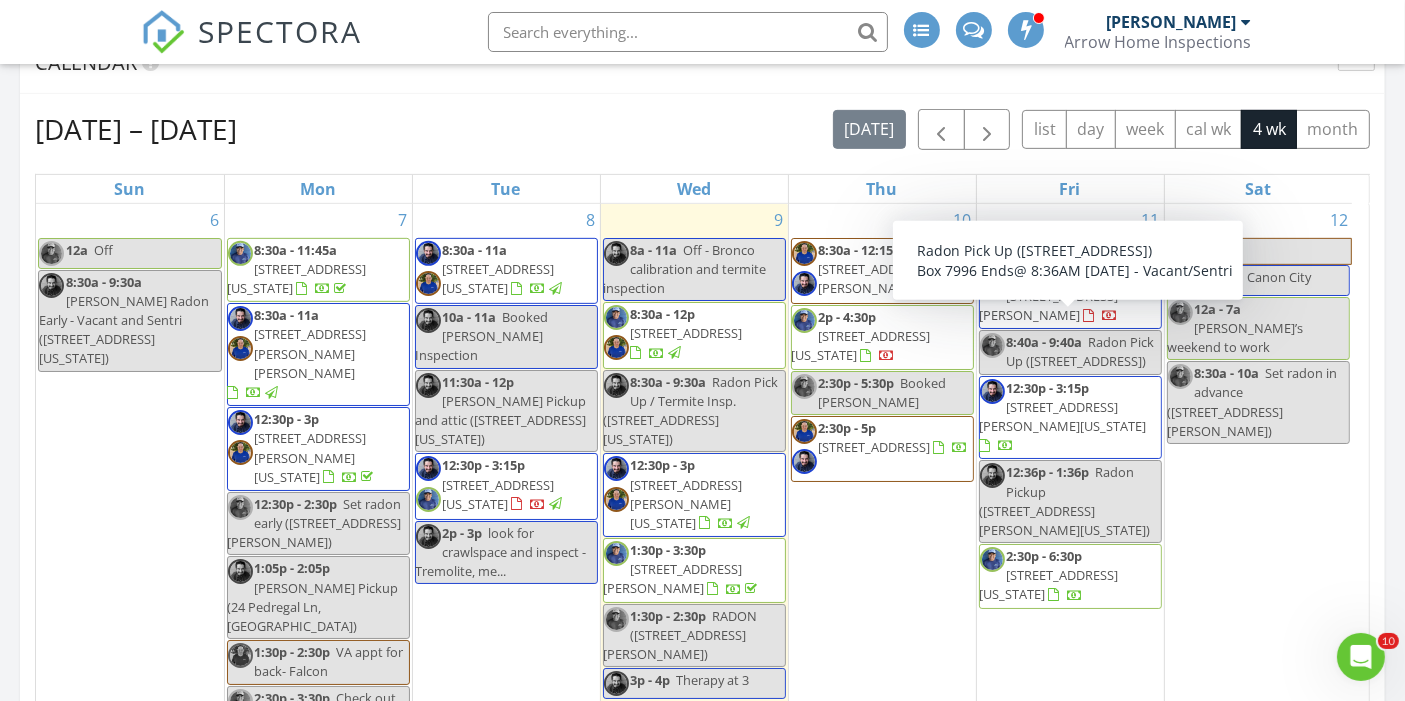 click on "12
12a - 5p
[GEOGRAPHIC_DATA]
12a - 7a
[PERSON_NAME]’s weekend to work
8:30a - 10a
Set radon in advance ([STREET_ADDRESS][PERSON_NAME])" at bounding box center (1259, 500) 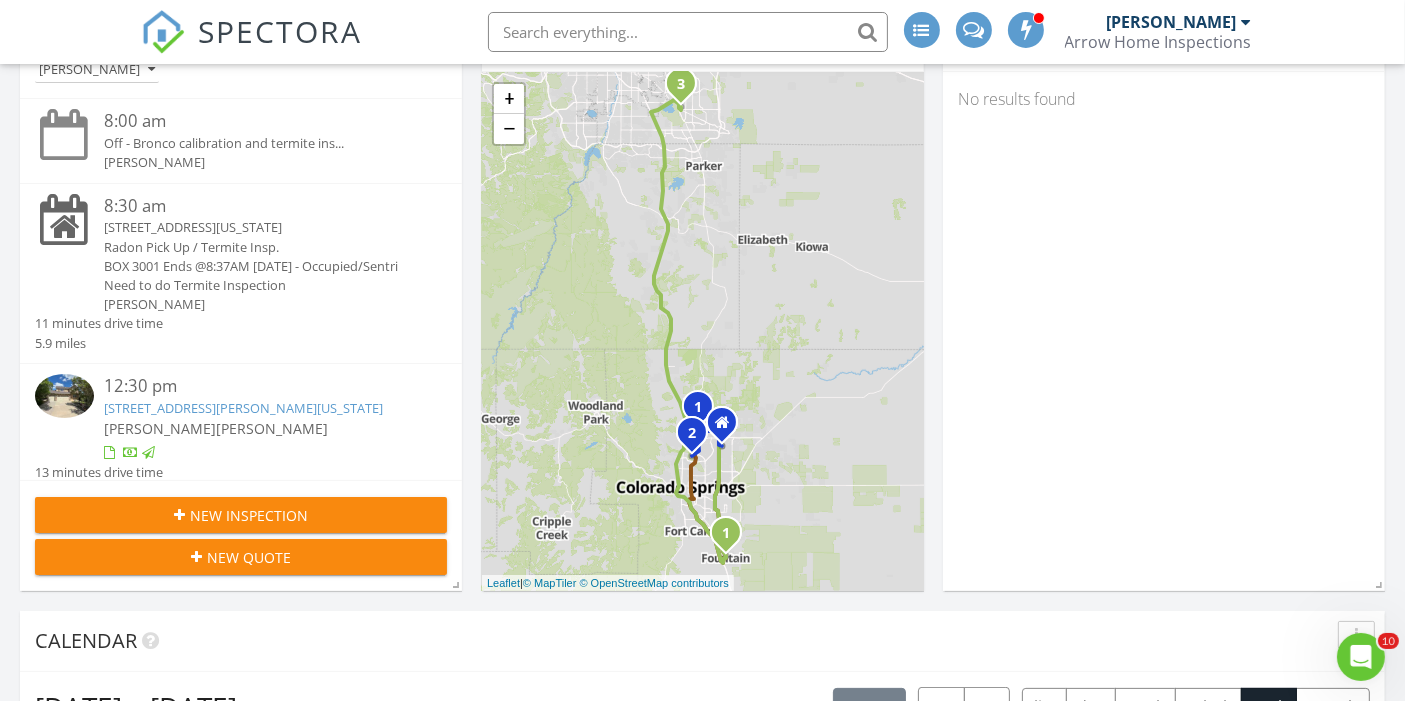 scroll, scrollTop: 0, scrollLeft: 0, axis: both 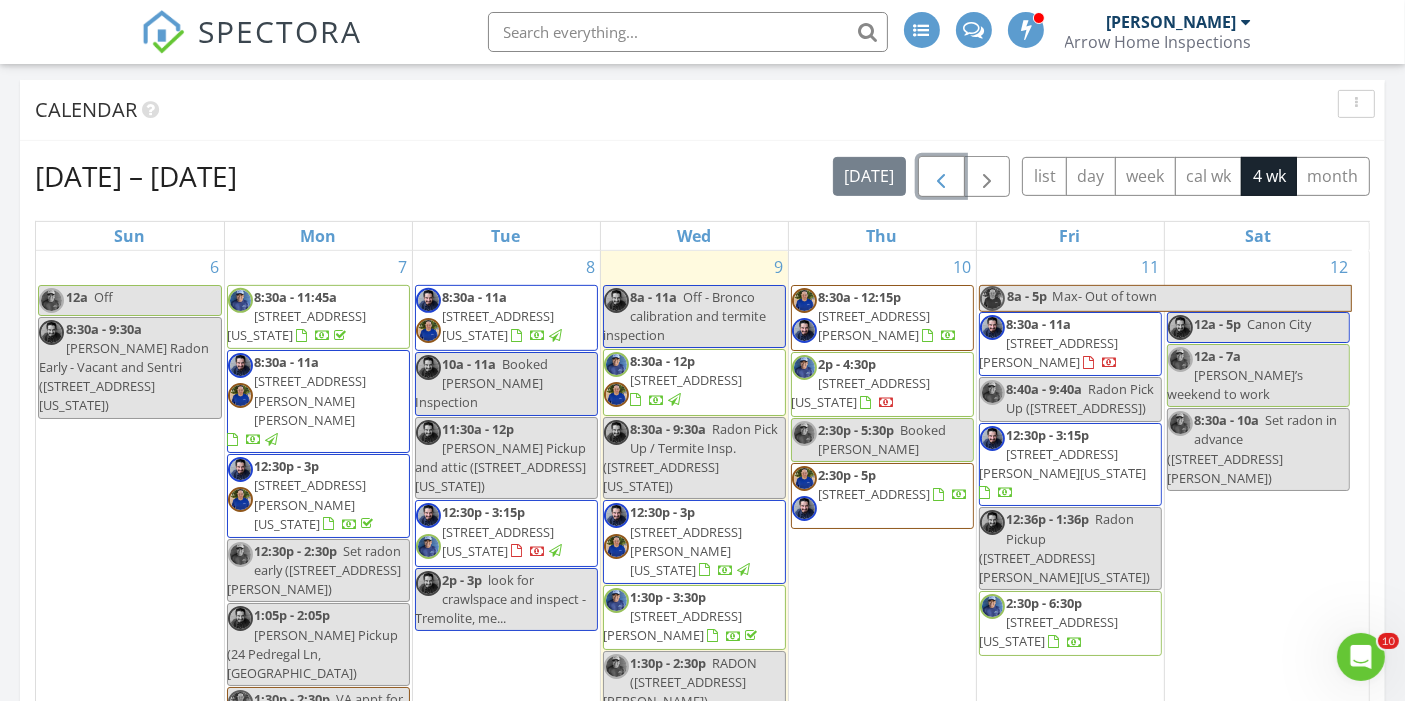 click at bounding box center [941, 177] 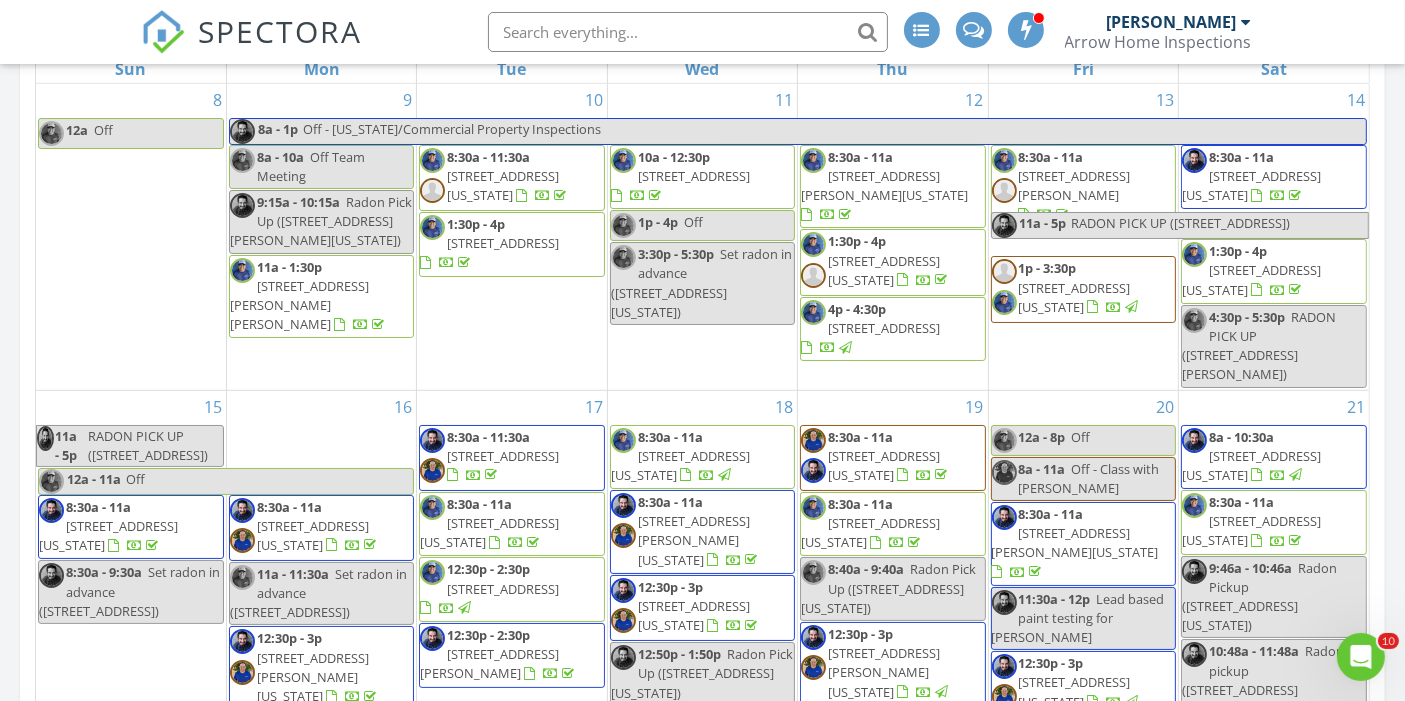 scroll, scrollTop: 984, scrollLeft: 0, axis: vertical 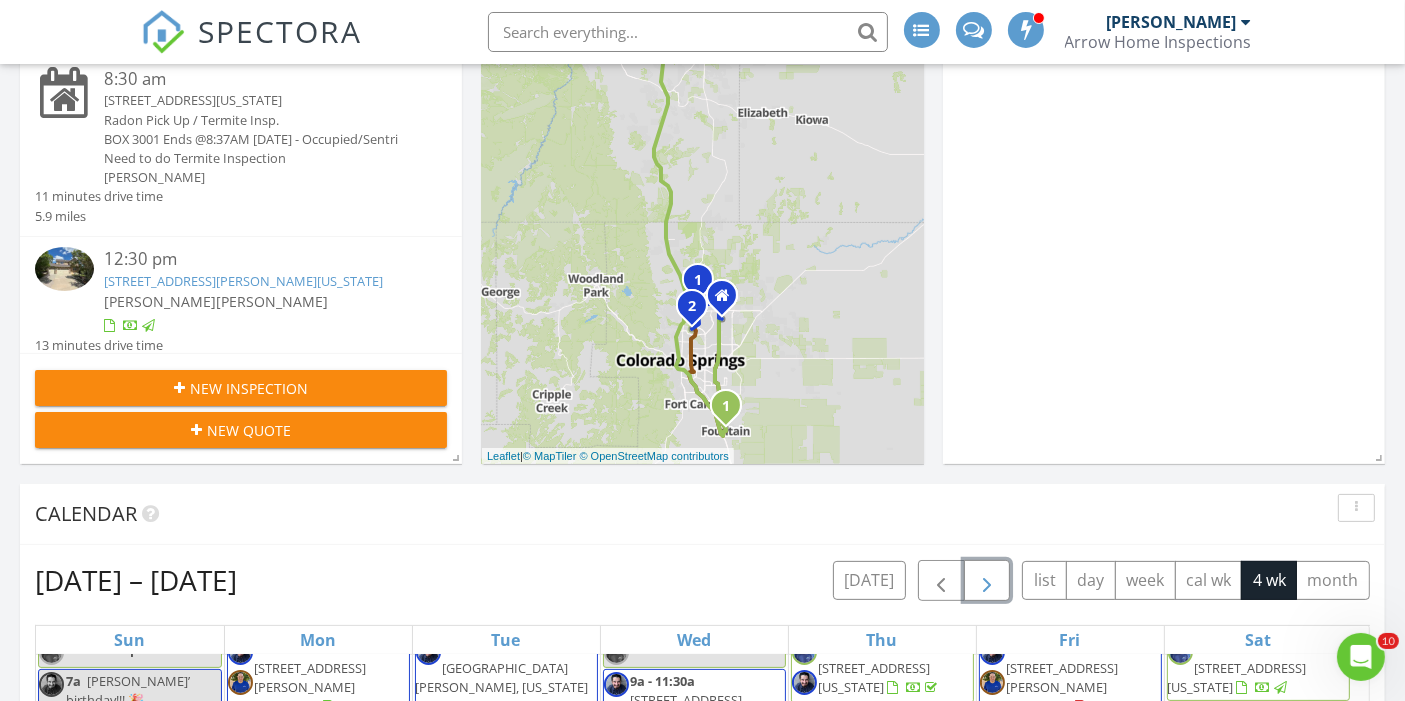 click at bounding box center (987, 581) 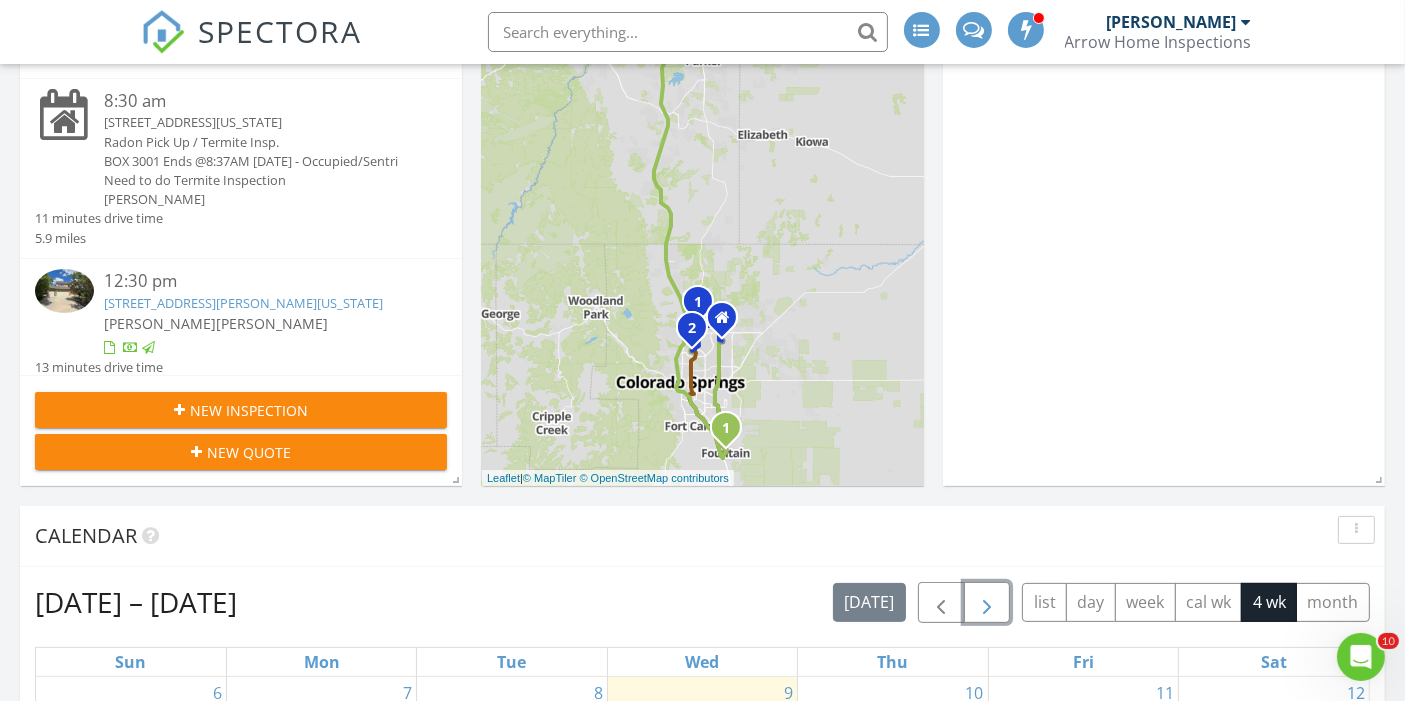 scroll, scrollTop: 0, scrollLeft: 0, axis: both 